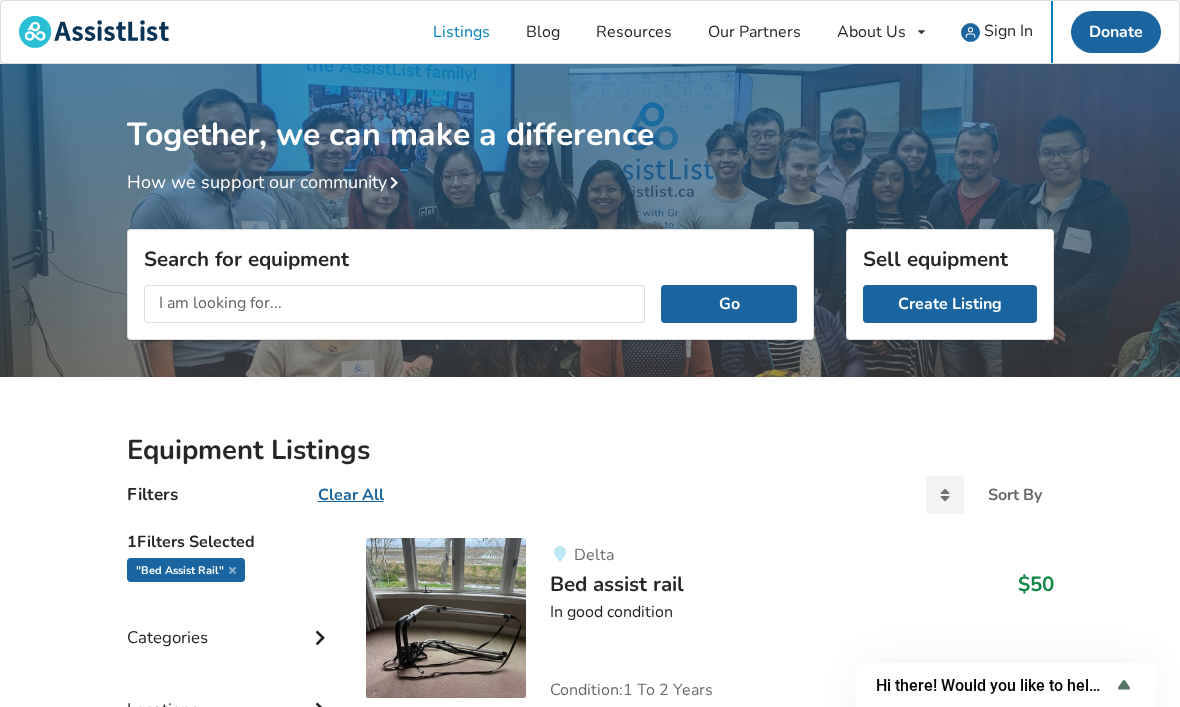 scroll, scrollTop: 0, scrollLeft: 0, axis: both 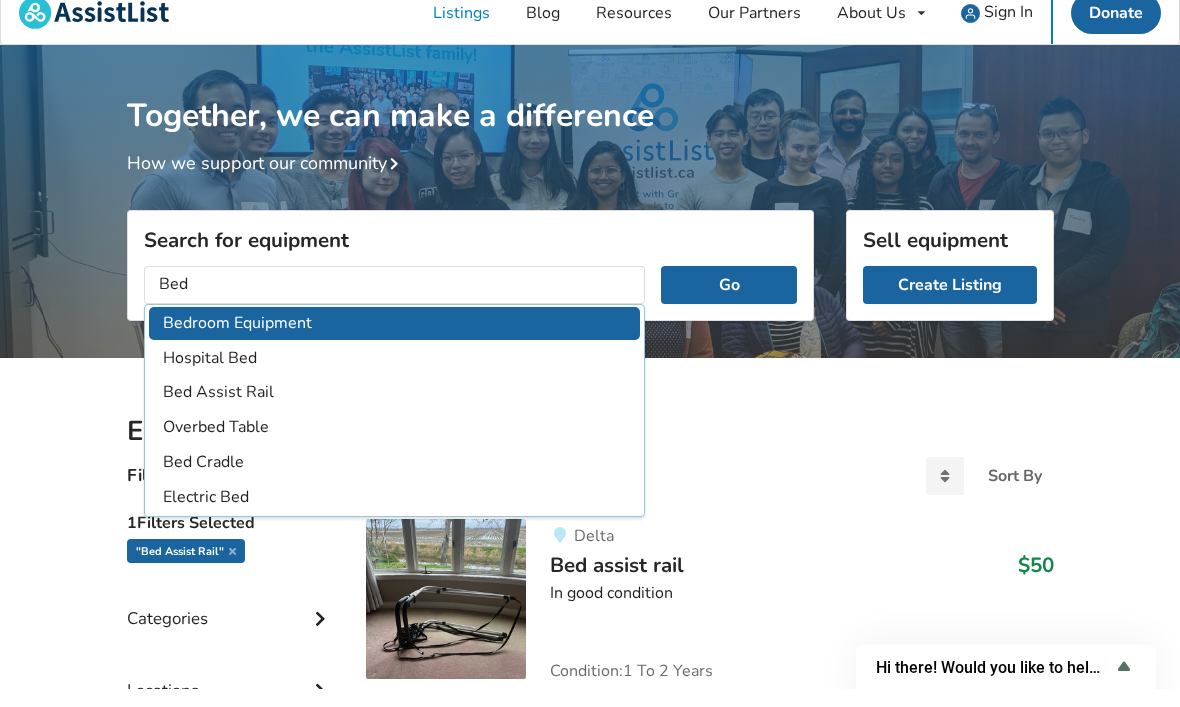 click on "Bedroom Equipment" at bounding box center (395, 342) 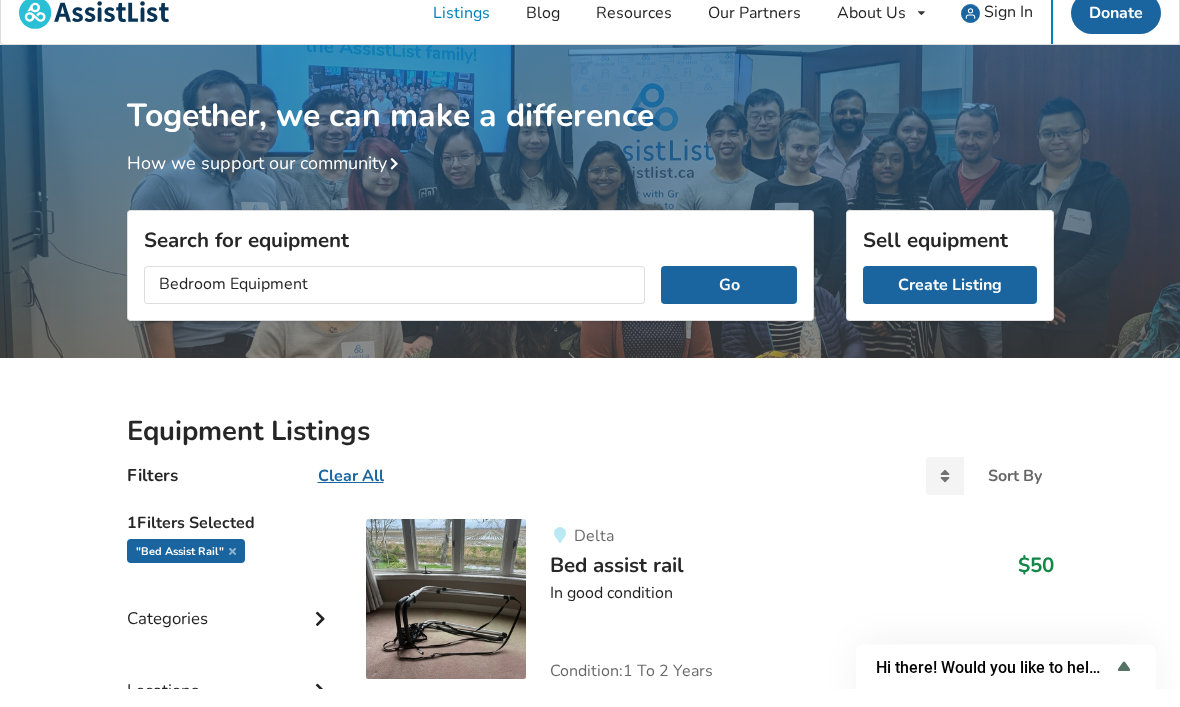 scroll, scrollTop: 19, scrollLeft: 0, axis: vertical 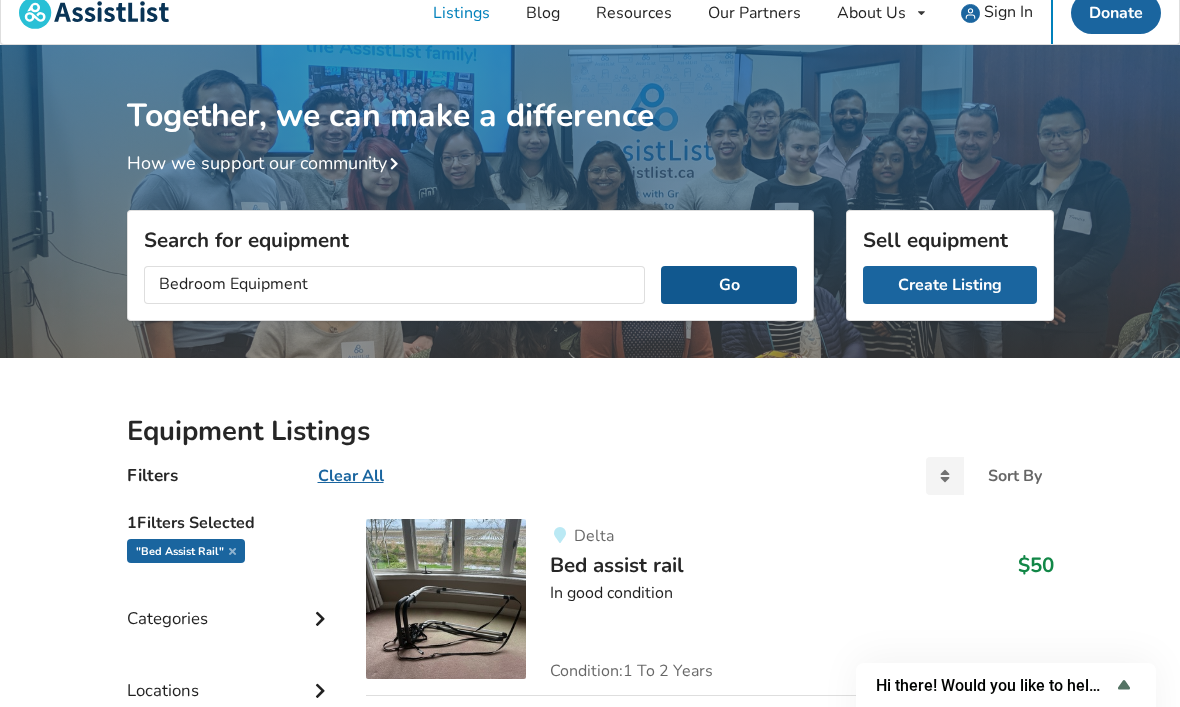 click on "Go" at bounding box center (728, 285) 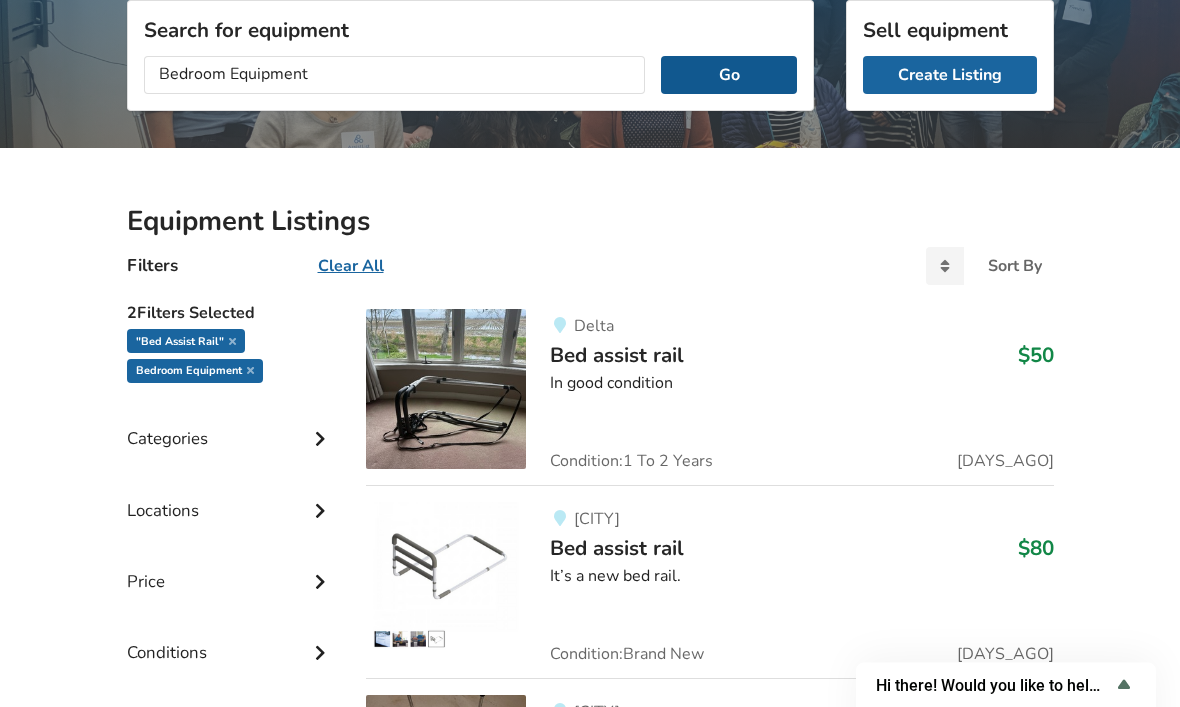 scroll, scrollTop: 231, scrollLeft: 0, axis: vertical 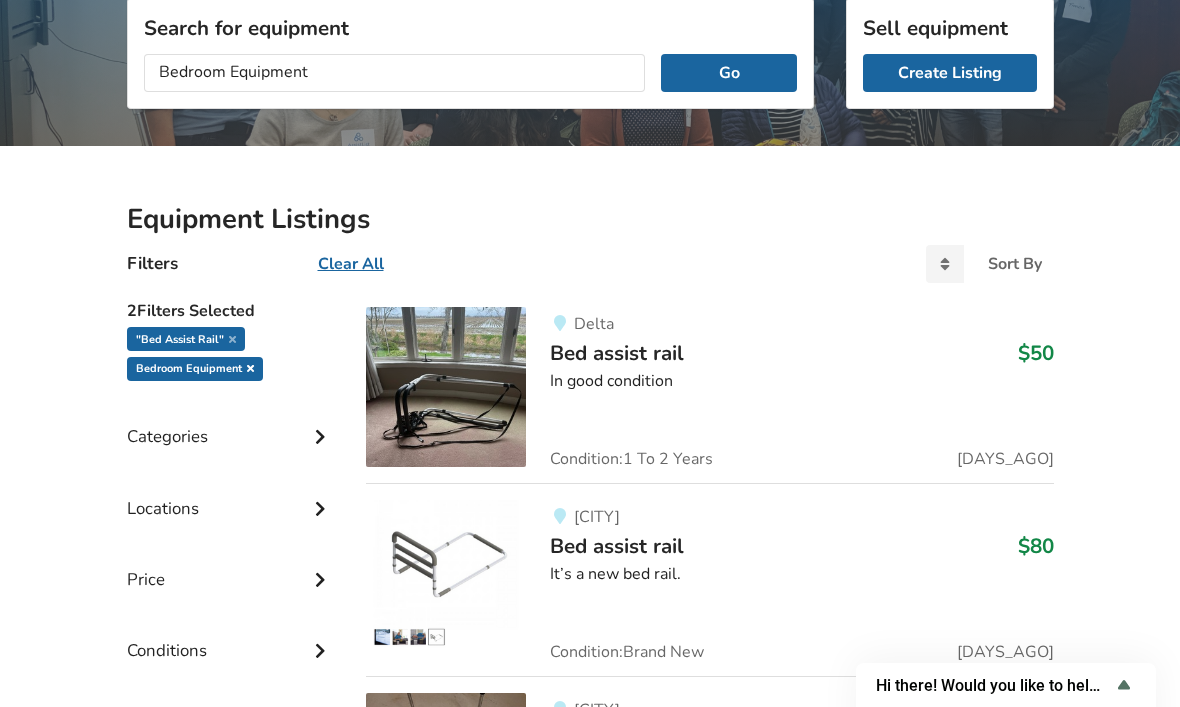 click at bounding box center (250, 368) 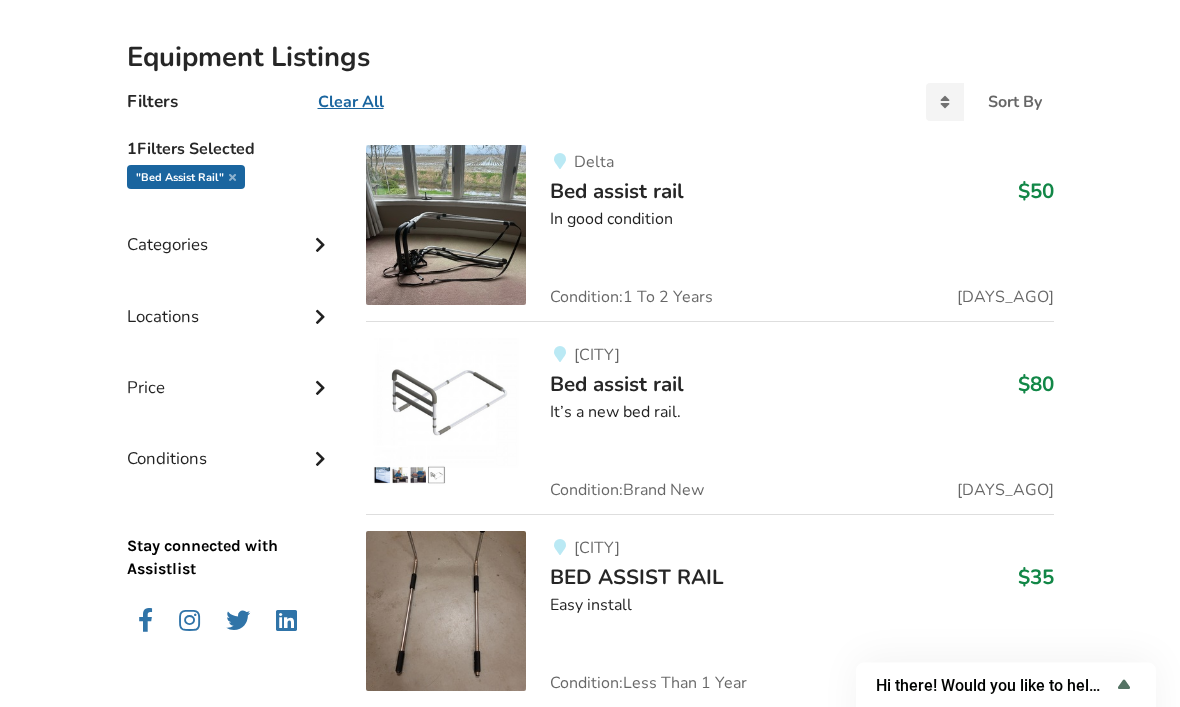 scroll, scrollTop: 388, scrollLeft: 0, axis: vertical 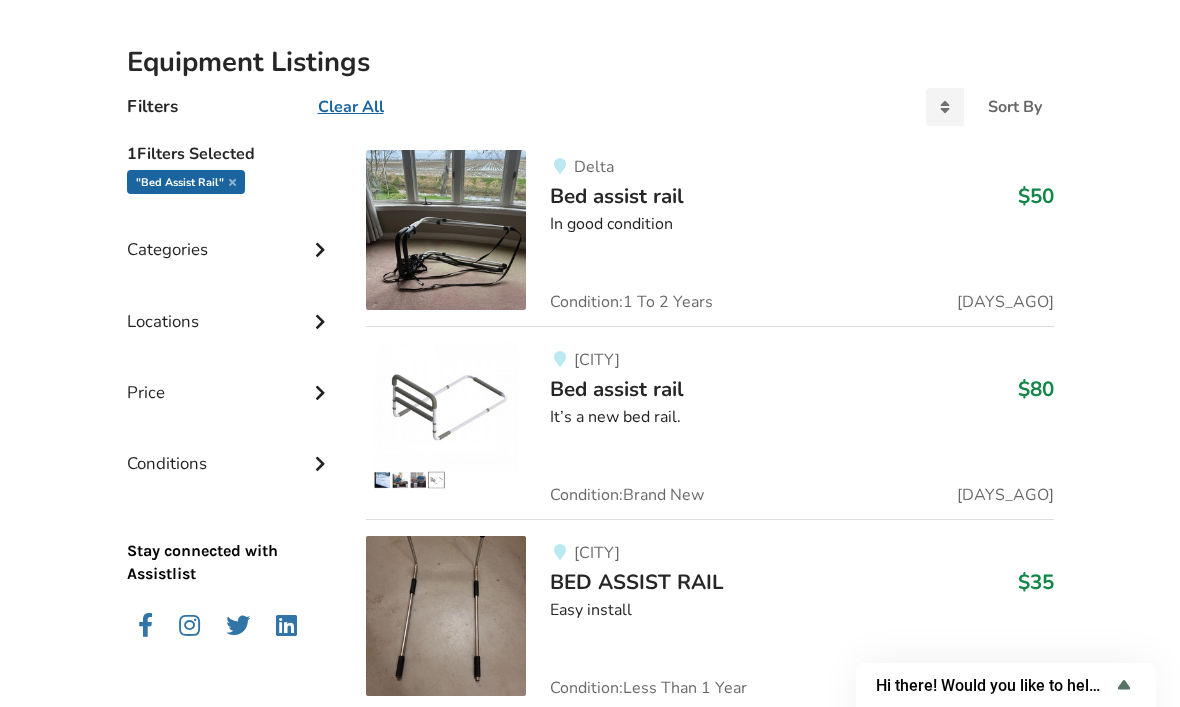click on "Categories" at bounding box center (231, 234) 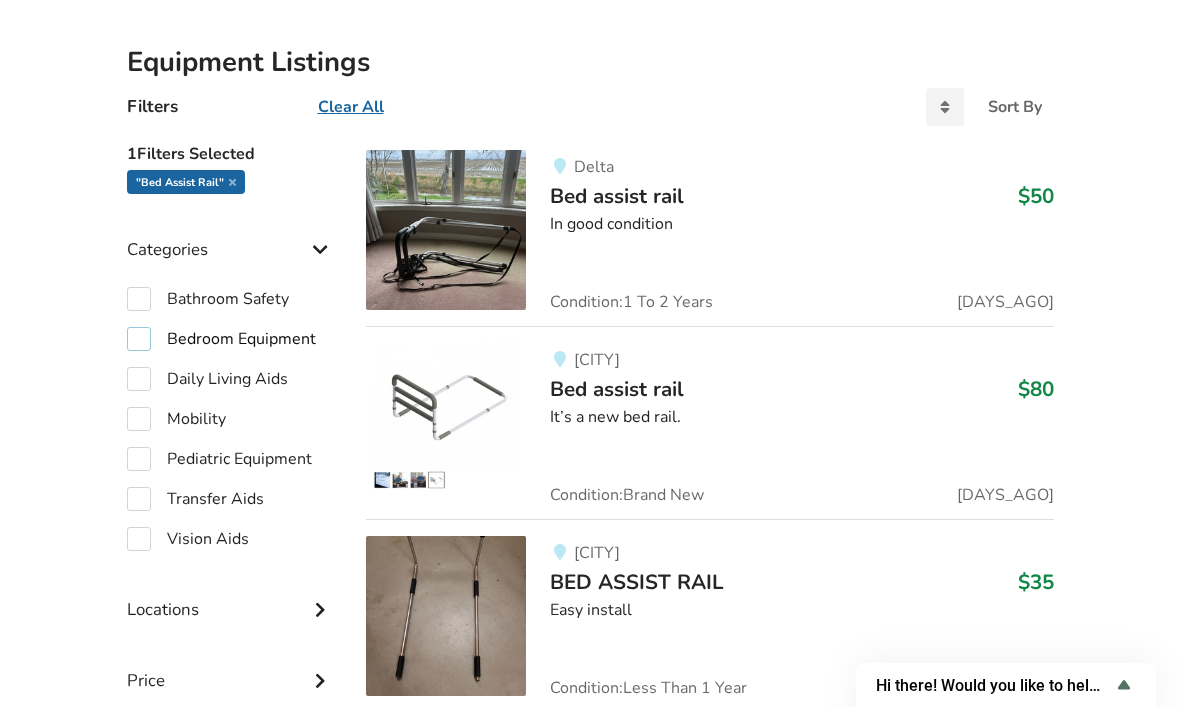 click on "Bedroom Equipment" at bounding box center [221, 339] 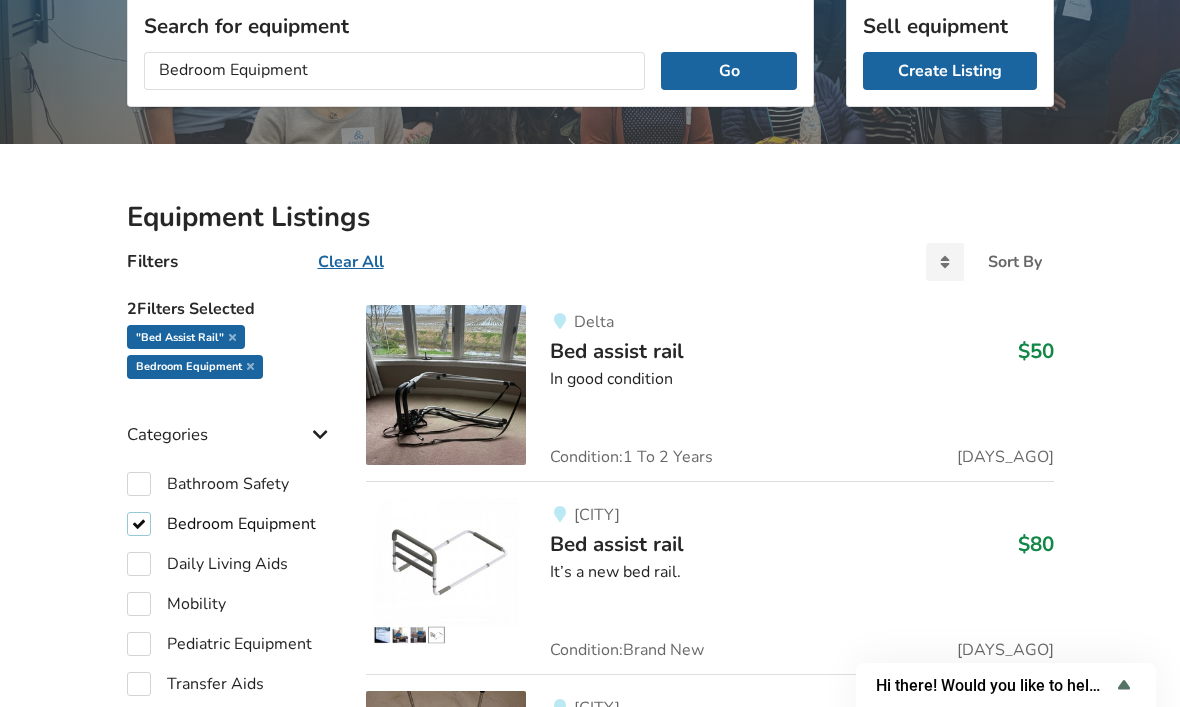 scroll, scrollTop: 232, scrollLeft: 0, axis: vertical 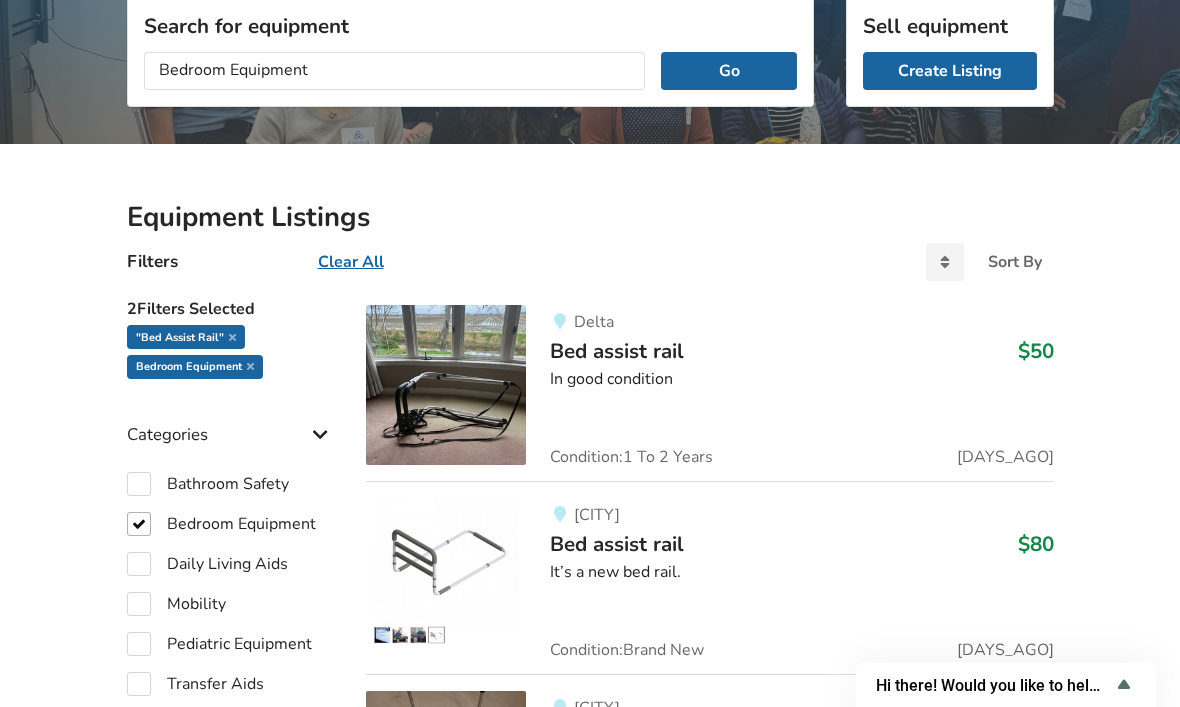 click on "Clear All" at bounding box center [351, 263] 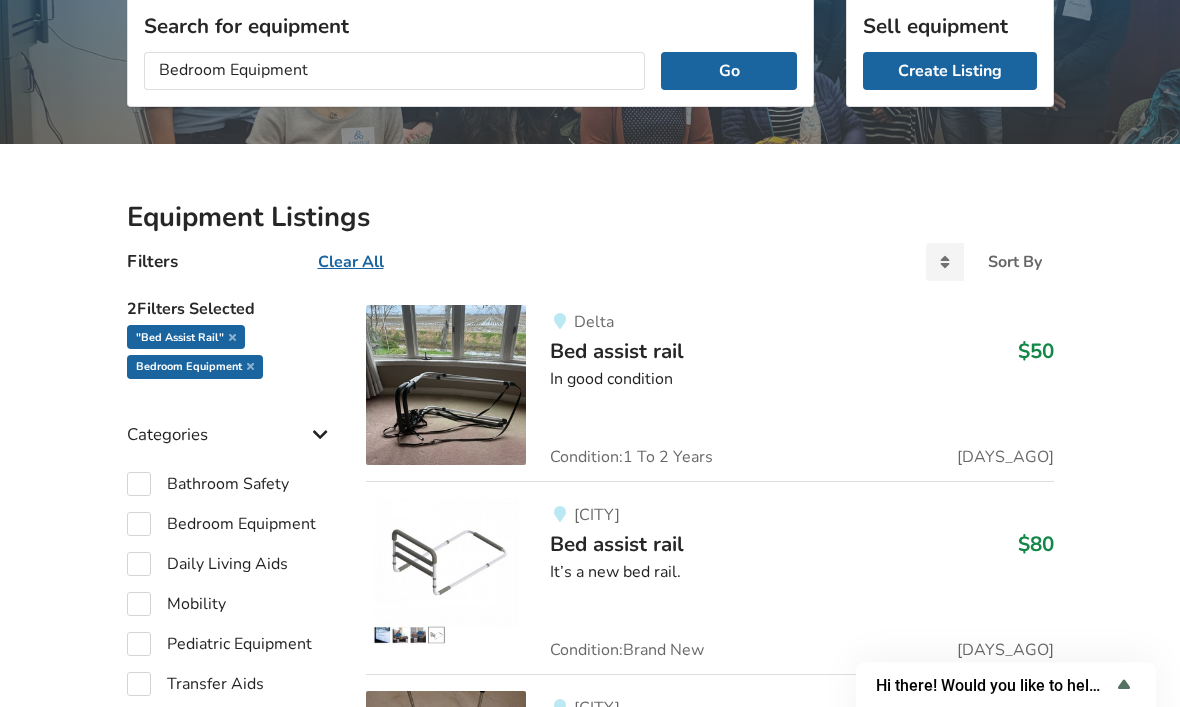 checkbox on "false" 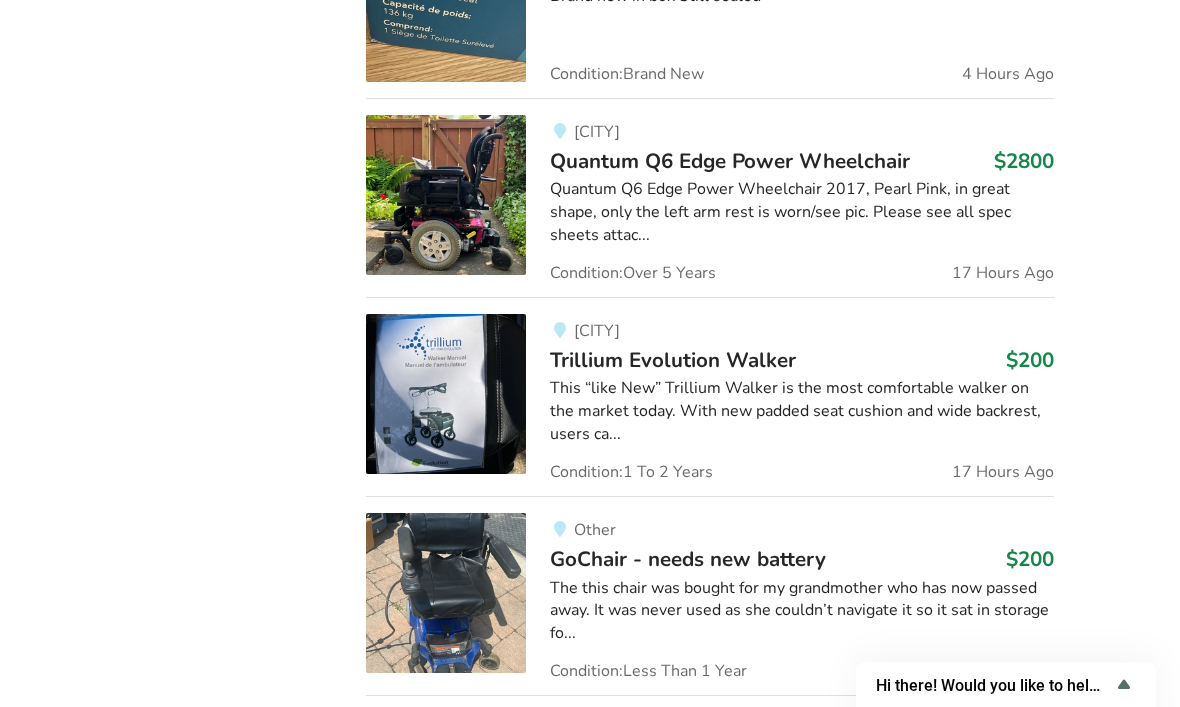 scroll, scrollTop: 2579, scrollLeft: 0, axis: vertical 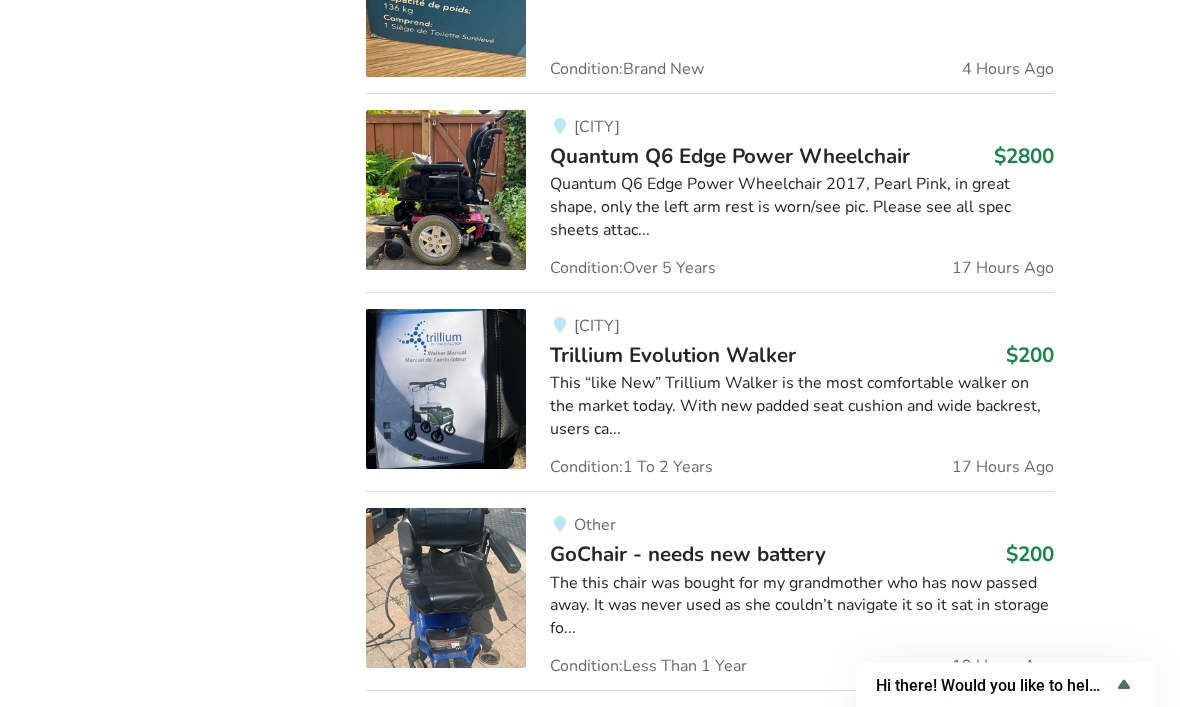 click on "Other GoChair - needs new battery $200 The this chair was bought for my grandmother who has now passed away.  It was never used as she couldn’t navigate it so it sat in storage fo... Condition:  Less Than 1 Year 19 Hours Ago" at bounding box center (709, 591) 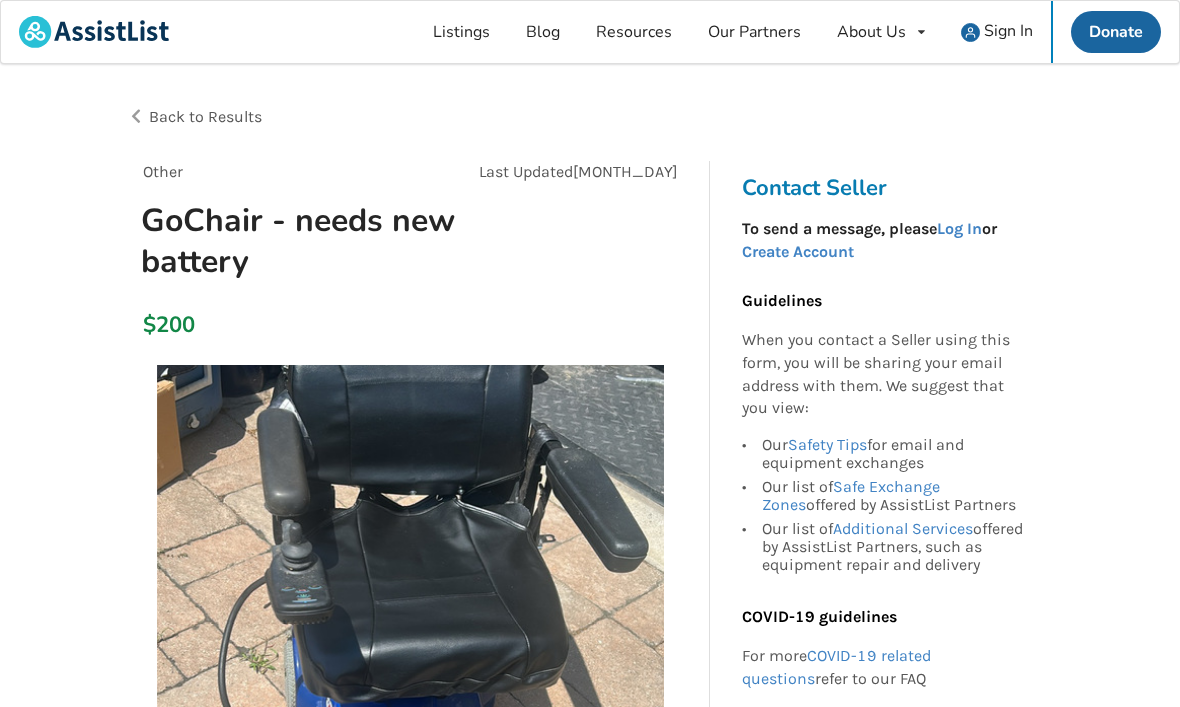 click on "Back to Results" at bounding box center (205, 116) 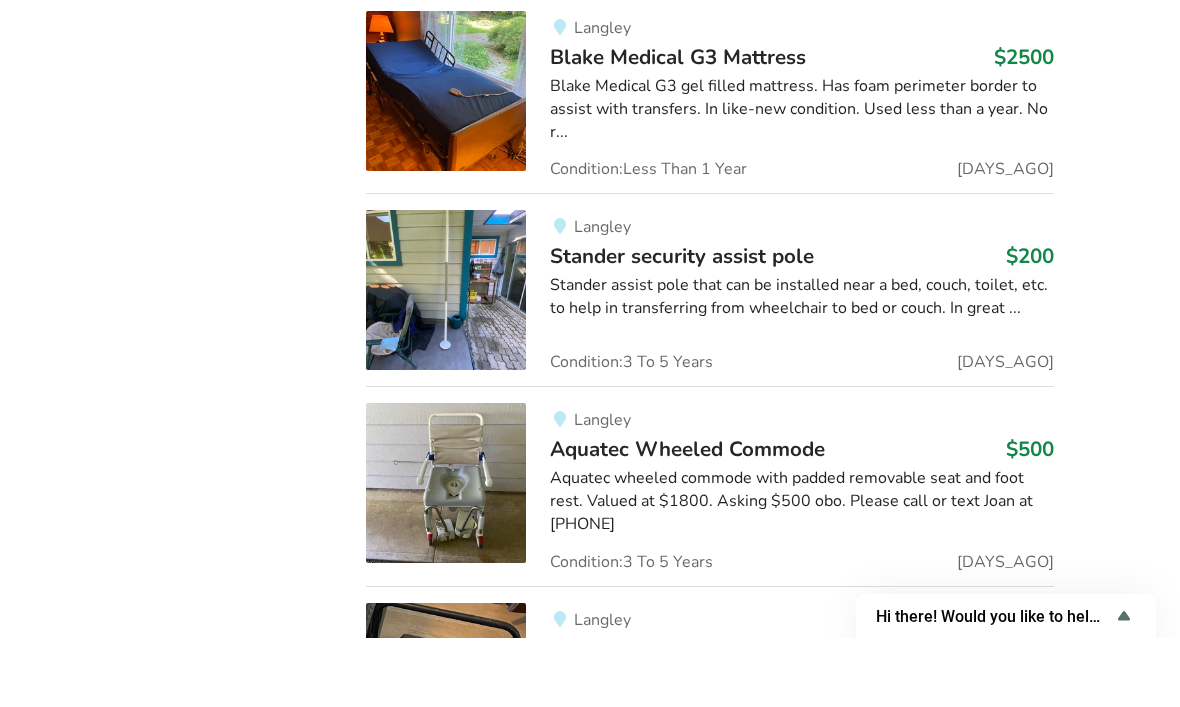 scroll, scrollTop: 19236, scrollLeft: 0, axis: vertical 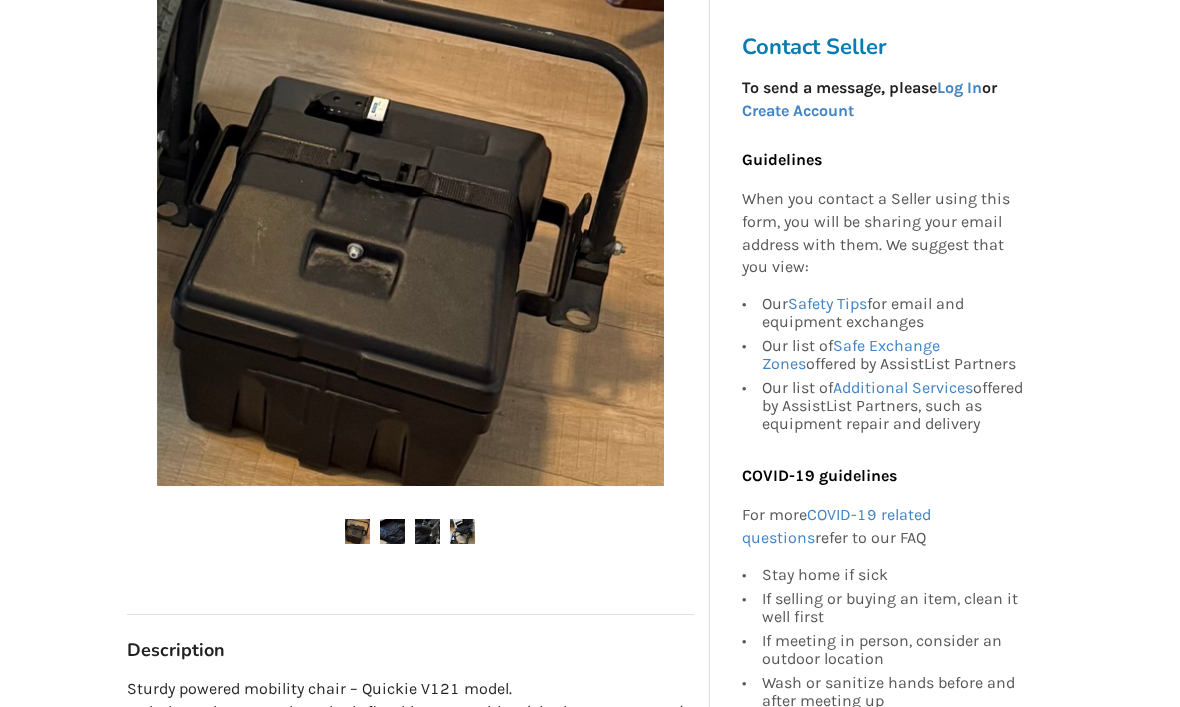 click on "Back to Results [CITY]  Last Updated  [DATE] Quickie V121 $500 [CITY] [DATE] Quickie V121 $500 Description Sturdy powered mobility chair – Quickie V121 model.
Includes a charger and a Roho inflatable seat cushion (single compartment).
Note: Chair requires new battery and tubes/tires.
A great option for someone handy or looking for an affordable mobility solution. Wheelchair Properties Cushion :  Included Headrest :  Not included Joystick :  Mushroom cap Seatbelt :  Not included Tilt Type :  Not applicable Tray Type :  None Drive Type :  Rear Power Tilt :  Not included Seat Depth :  17.5 Seat Width :  17” Seat Height :  18” Armrest Type :  Removeable Cushion Type :  Air and foam Legrest Type :  Height-adjustable Backrest Type :  Sling (standard upholstery) Cushion Depth :  17” Cushion Width :  17” Footrest Type :  Angle-adjustable Joystick Hand :  Left Power Recline :  Not included Cushion Height :  3”. Roho  Backrest Height :  17” Wheelchair Type :  Power/electric Power Leg Elevation :" at bounding box center (590, 1247) 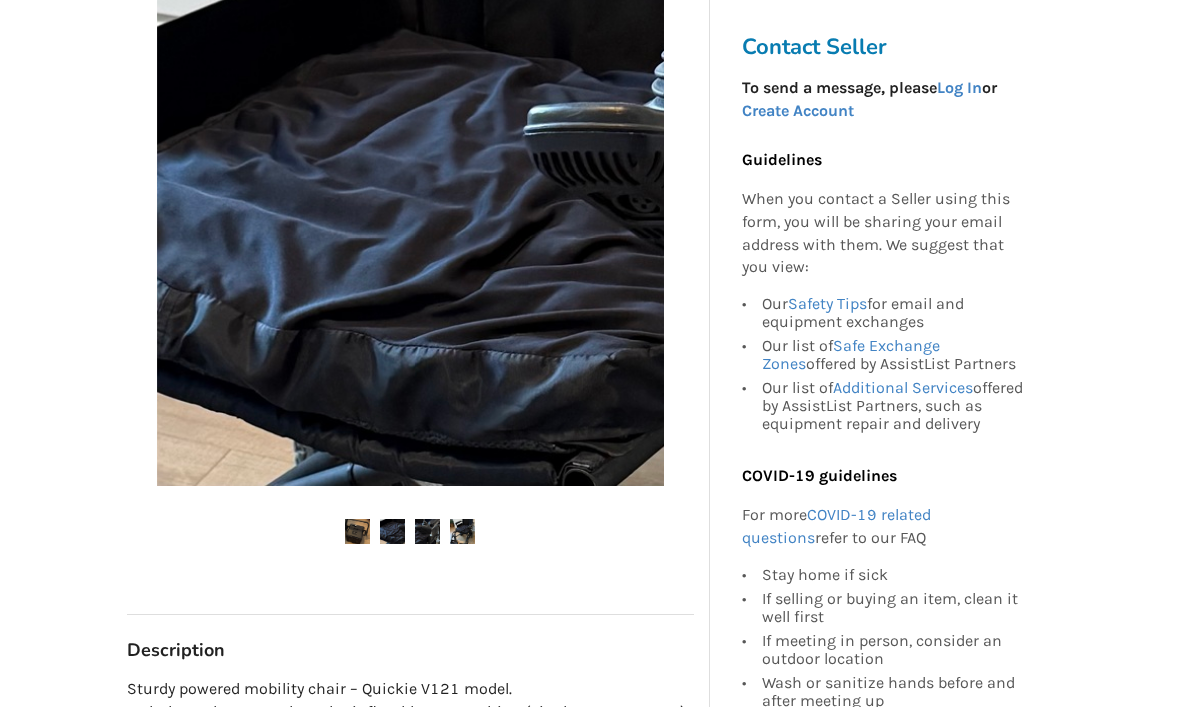 click on "Back to Results [CITY]  Last Updated  [DATE] Quickie V121 $500 [CITY] [DATE] Quickie V121 $500 Description Sturdy powered mobility chair – Quickie V121 model.
Includes a charger and a Roho inflatable seat cushion (single compartment).
Note: Chair requires new battery and tubes/tires.
A great option for someone handy or looking for an affordable mobility solution. Wheelchair Properties Cushion :  Included Headrest :  Not included Joystick :  Mushroom cap Seatbelt :  Not included Tilt Type :  Not applicable Tray Type :  None Drive Type :  Rear Power Tilt :  Not included Seat Depth :  17.5 Seat Width :  17” Seat Height :  18” Armrest Type :  Removeable Cushion Type :  Air and foam Legrest Type :  Height-adjustable Backrest Type :  Sling (standard upholstery) Cushion Depth :  17” Cushion Width :  17” Footrest Type :  Angle-adjustable Joystick Hand :  Left Power Recline :  Not included Cushion Height :  3”. Roho  Backrest Height :  17” Wheelchair Type :  Power/electric Power Leg Elevation :" at bounding box center (590, 1247) 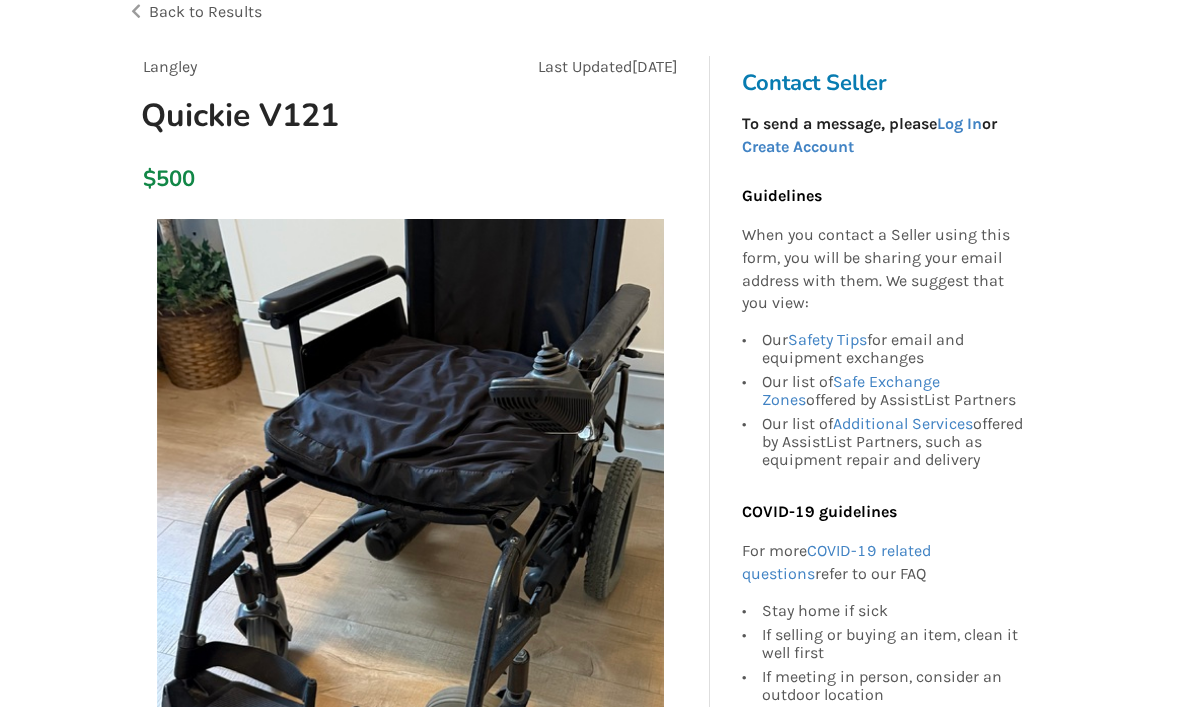 scroll, scrollTop: 0, scrollLeft: 0, axis: both 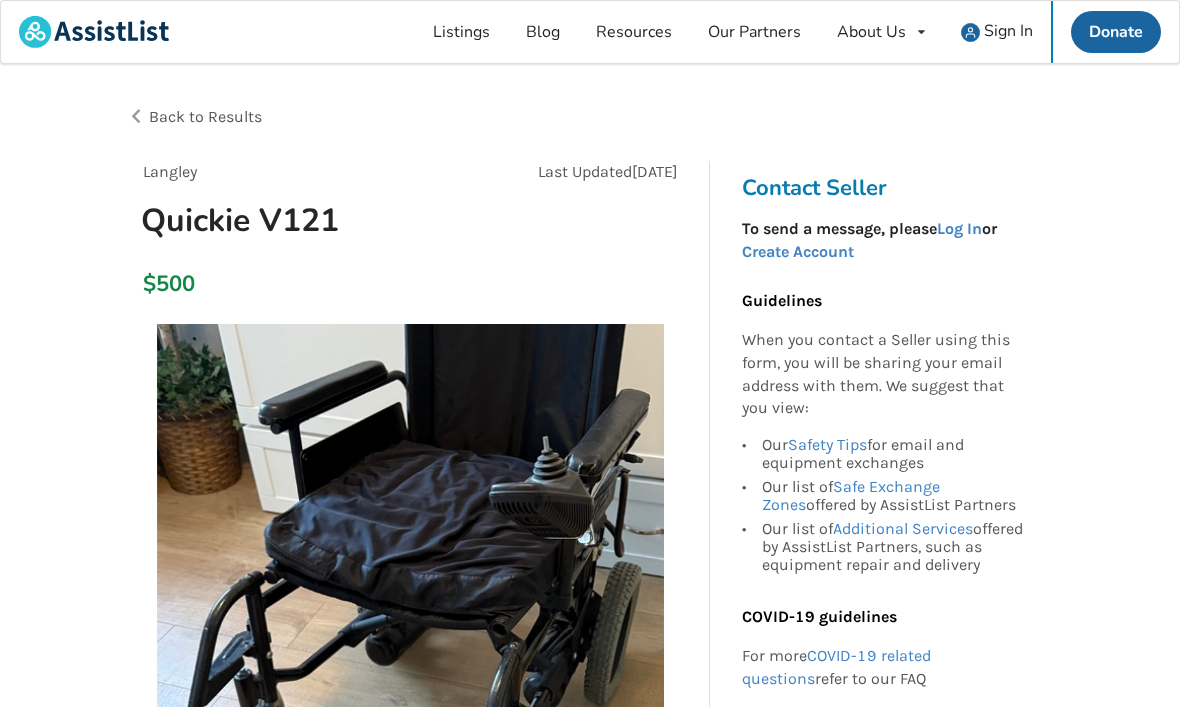 click on "Back to Results [CITY]  Last Updated  [DATE] Quickie V121" at bounding box center [410, 209] 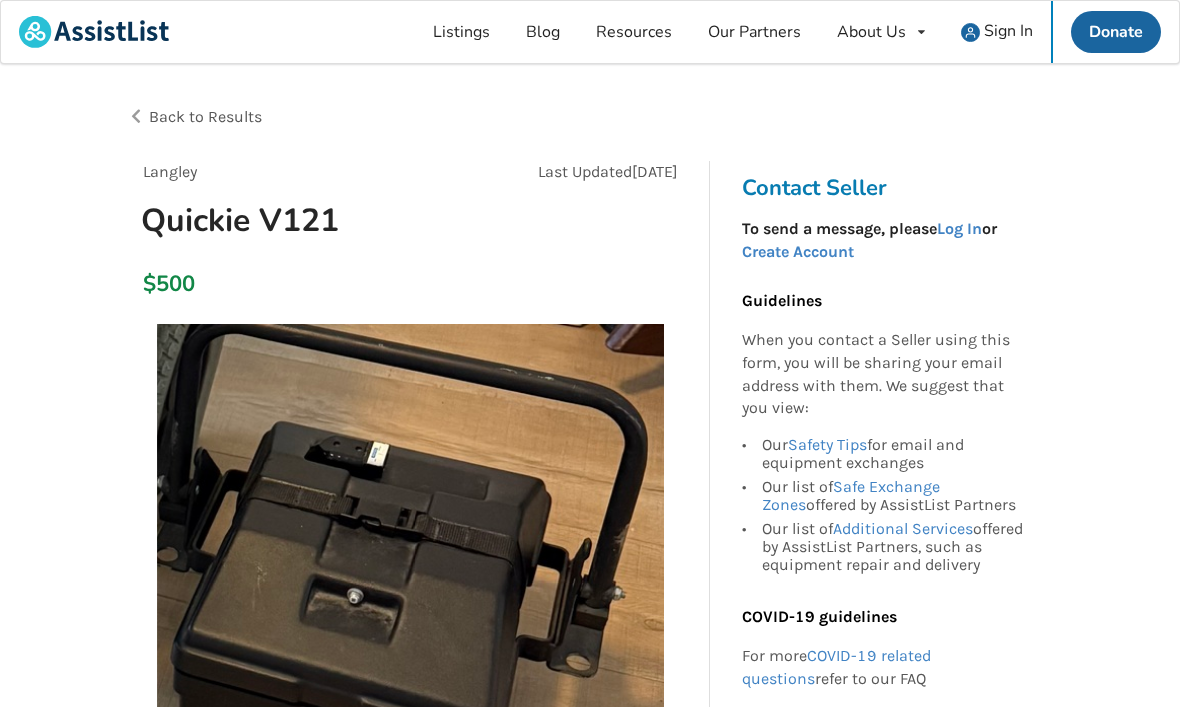 click on "Back to Results" at bounding box center [205, 116] 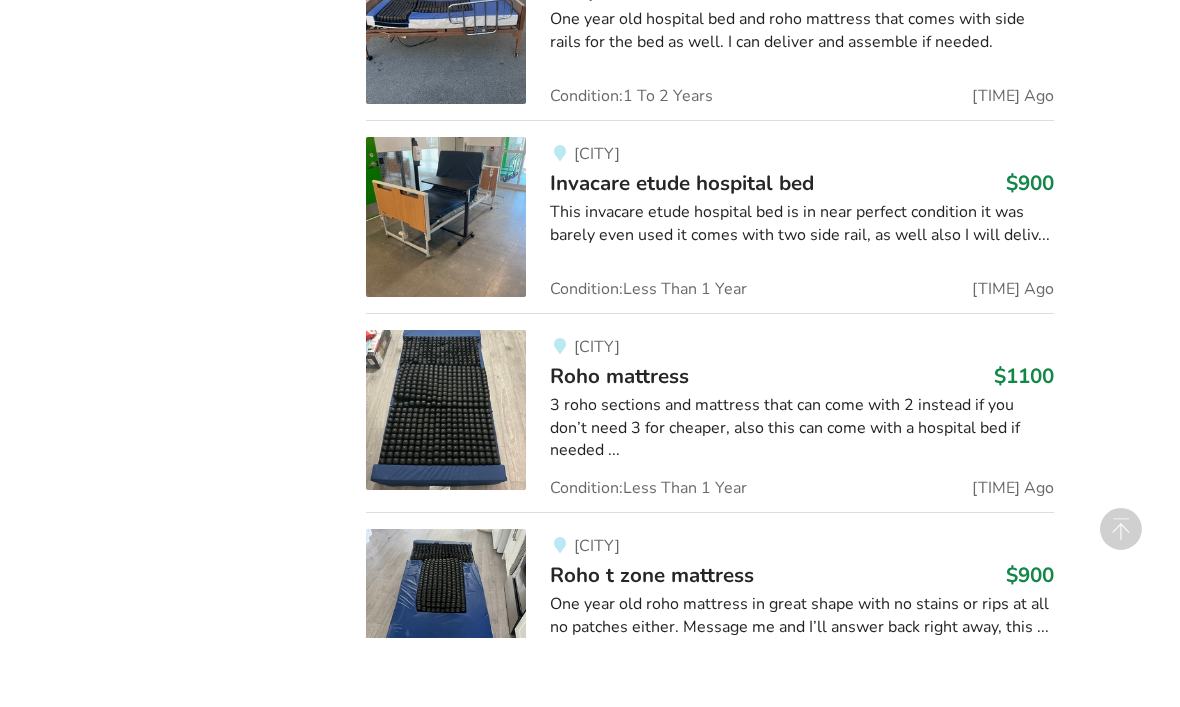 scroll, scrollTop: 5656, scrollLeft: 0, axis: vertical 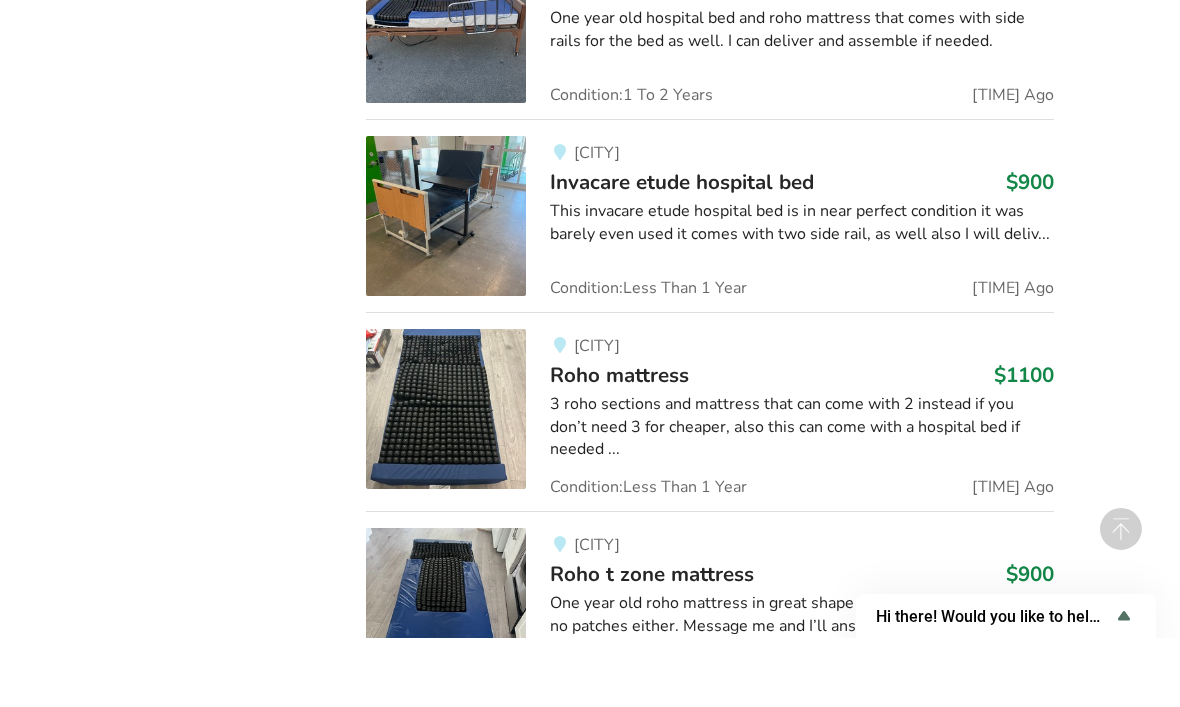 click on "[CITY] Roho t zone mattress  $900 One year old roho mattress in great shape with no stains or rips at all no patches either. Message me and I’ll answer back right away, this ... Condition:  Less Than 1 Year [TIME] Ago" at bounding box center (789, 677) 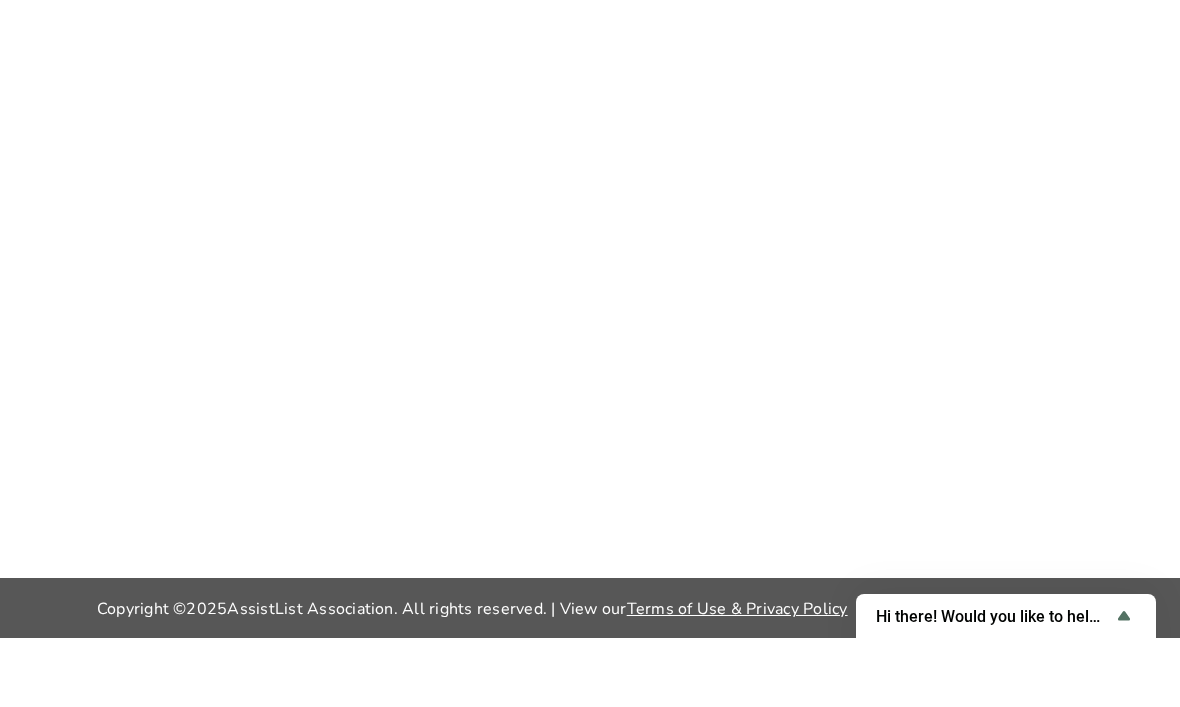 scroll, scrollTop: 0, scrollLeft: 0, axis: both 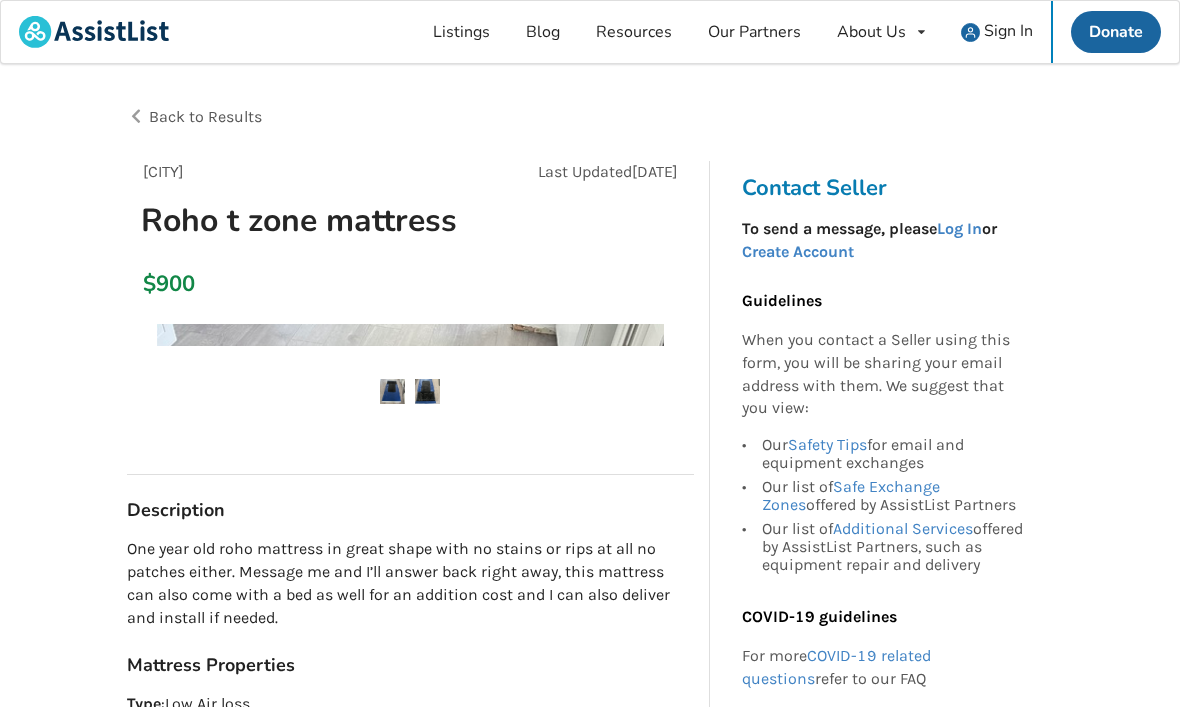 click on "Guidelines When you contact a Seller using this form, you will be sharing your email address with them. We suggest that you view: Our   Safety Tips  for email and equipment exchanges Our list of   Safe Exchange Zones  offered by AssistList Partners Our list of   Additional Services  offered by AssistList Partners, such as equipment repair and delivery COVID-19 guidelines For more  COVID-19 related questions  refer to our FAQ Stay home if sick If selling or buying an item, clean it well first If meeting in person, consider an outdoor location Wash or sanitize hands before and after meeting up Practice physical distancing - stay 2m apart Wear a mask" at bounding box center [885, 603] 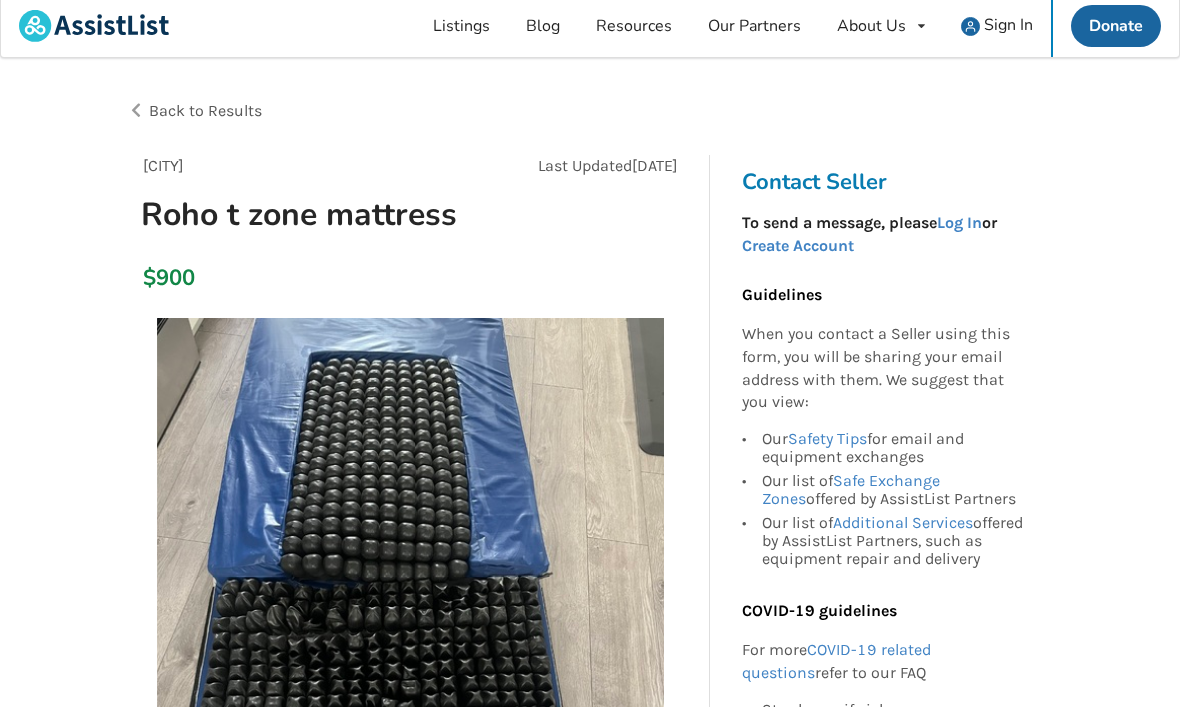 scroll, scrollTop: 30, scrollLeft: 0, axis: vertical 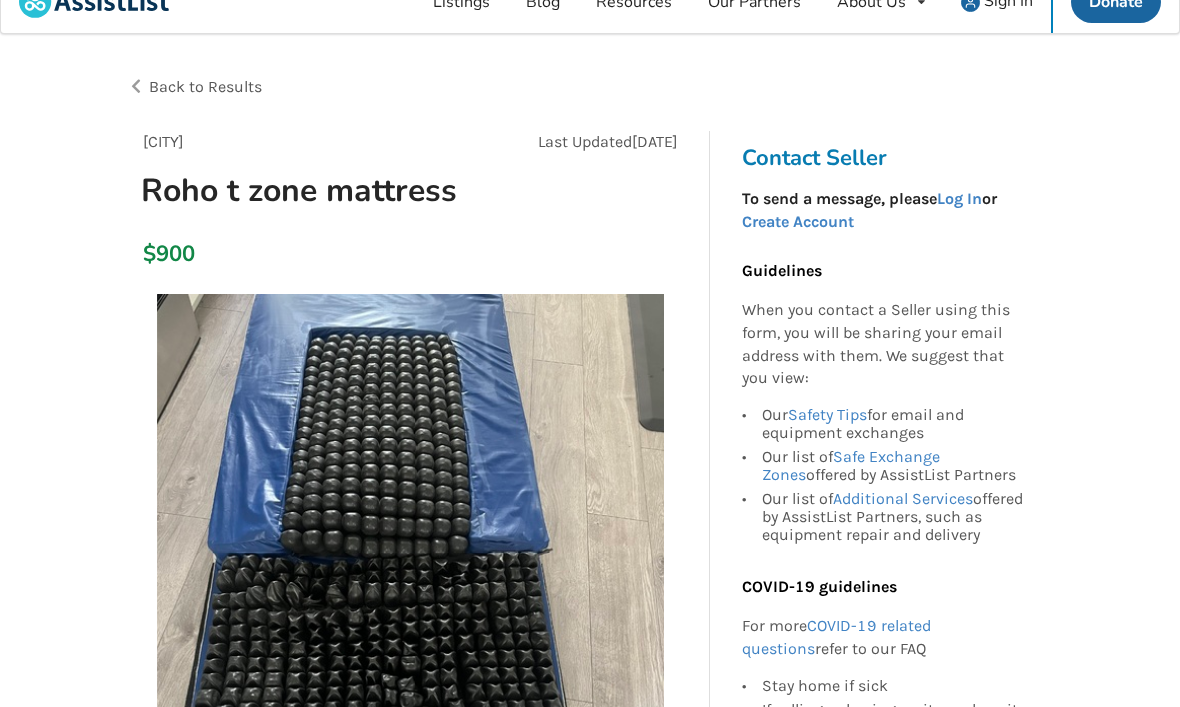 click on "Back to Results [CITY]  Last Updated  [DATE] Roho t zone mattress  $900 [CITY] [DATE] Roho t zone mattress  $900 Description One year old roho mattress in great shape with no stains or rips at all no patches either. Message me and I’ll answer back right away, this mattress can also come with a bed as well for an addition cost and I can also deliver and install if needed.  Mattress Properties Type :  Low Air loss Mattress Sections :  ROHO sections Condition:  Less Than 1 Year Category:  Bedroom Equipment ,  Mattress Share Listing Facebook Twitter Email Report Listing Contact Seller To send a message, please  Log In  or   Create Account Guidelines When you contact a Seller using this form, you will be sharing your email address with them. We suggest that you view: Our   Safety Tips  for email and equipment exchanges Our list of   Safe Exchange Zones  offered by AssistList Partners Our list of   Additional Services  offered by AssistList Partners, such as equipment repair and delivery For more" at bounding box center [590, 1185] 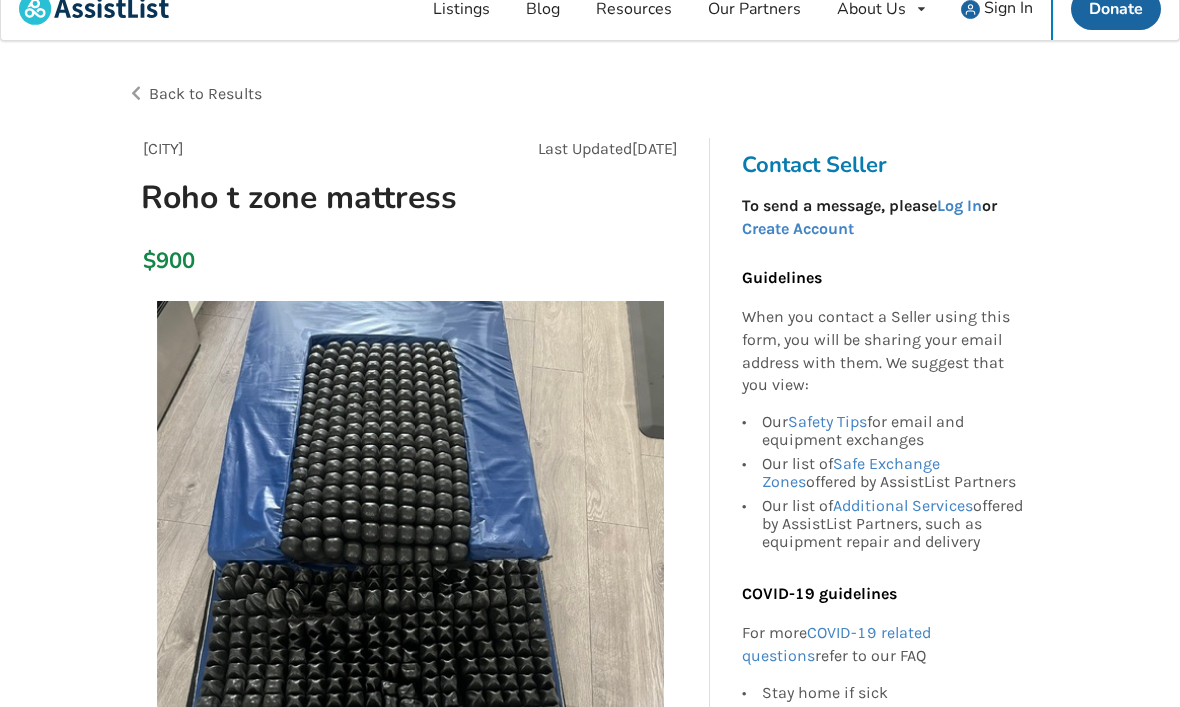 scroll, scrollTop: 0, scrollLeft: 0, axis: both 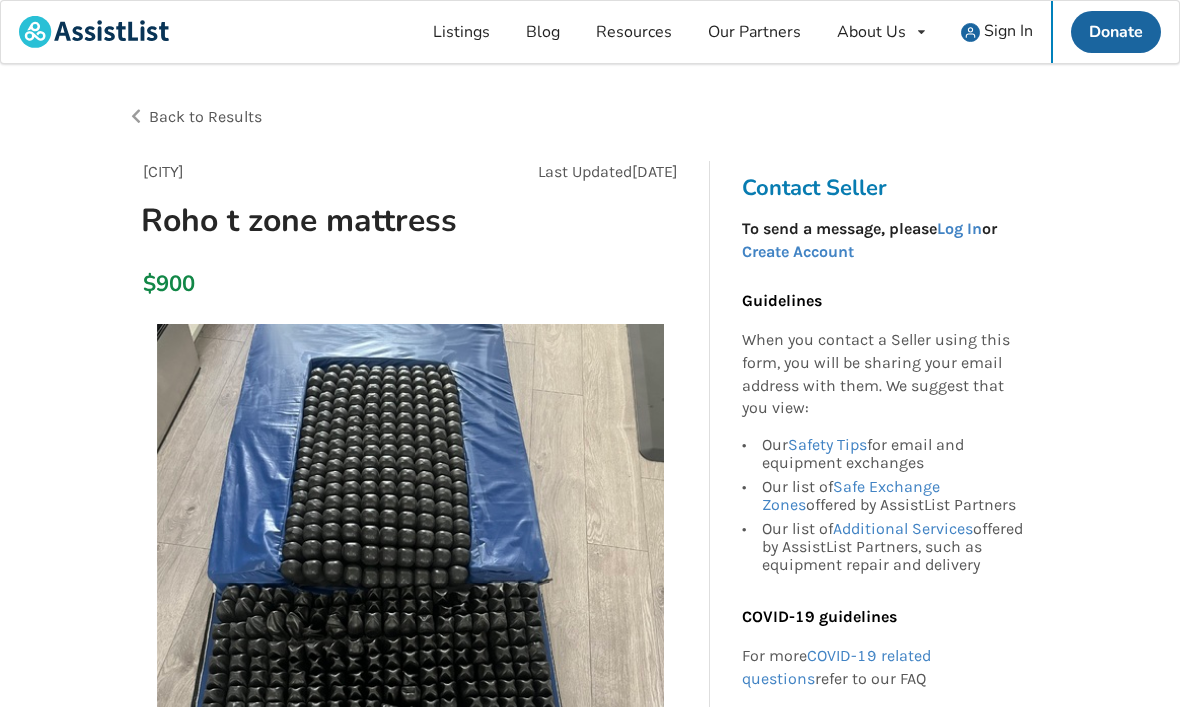click on "Back to Results" at bounding box center [205, 116] 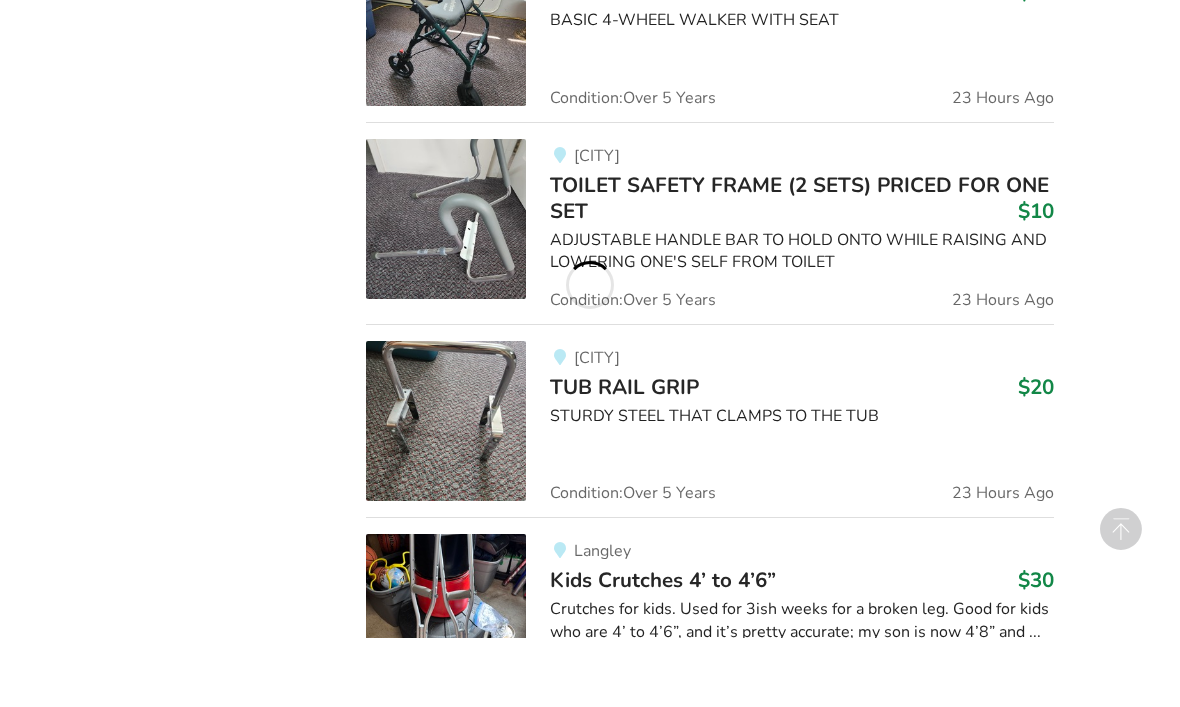 scroll, scrollTop: 3916, scrollLeft: 0, axis: vertical 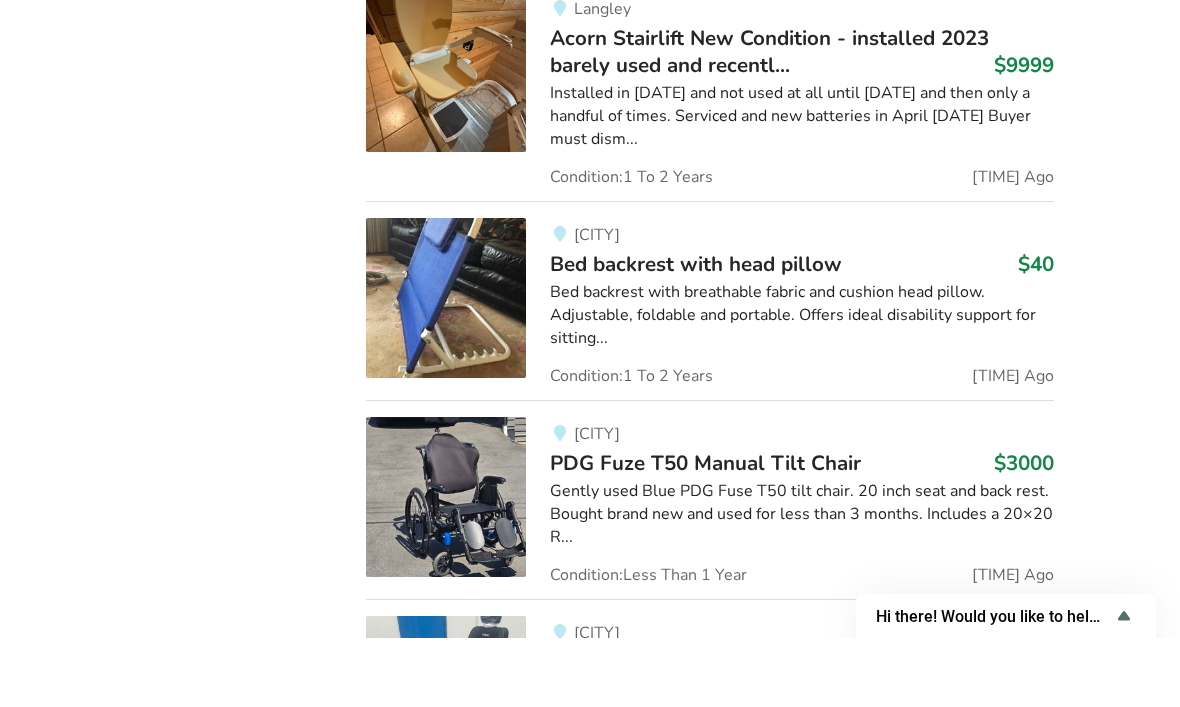 click on "Bed backrest with breathable fabric and cushion head pillow.
Adjustable, foldable and portable. Offers ideal disability support for sitting..." at bounding box center [801, 384] 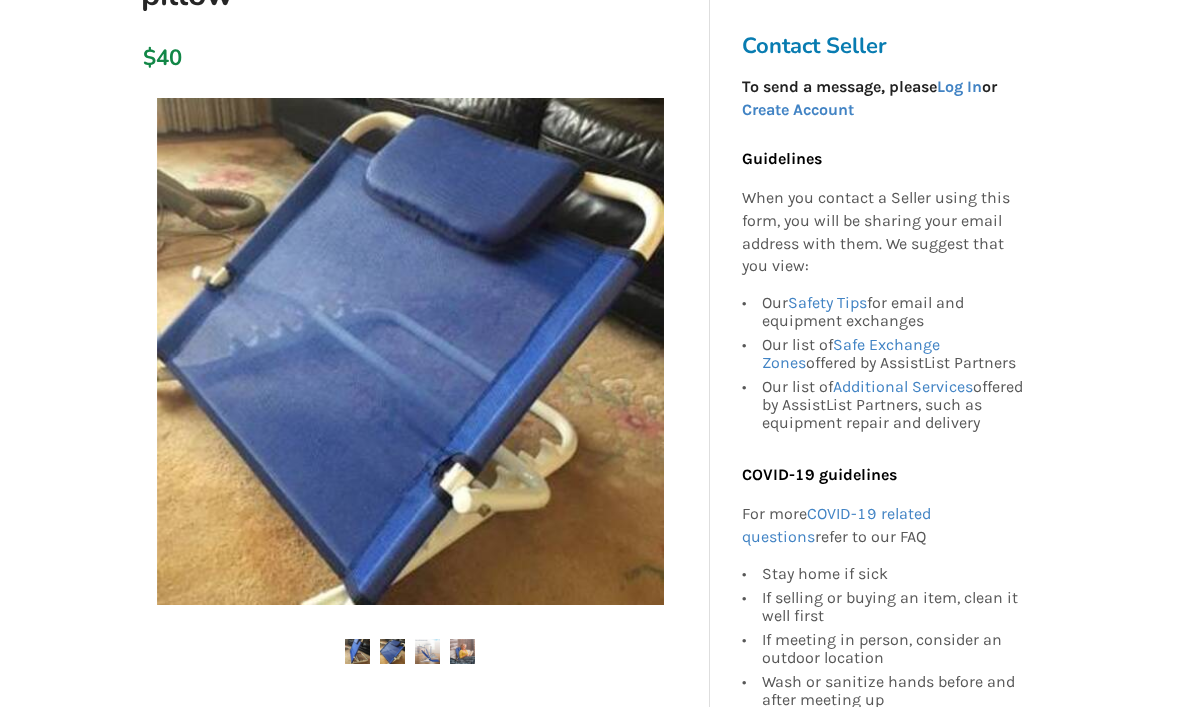scroll, scrollTop: 0, scrollLeft: 0, axis: both 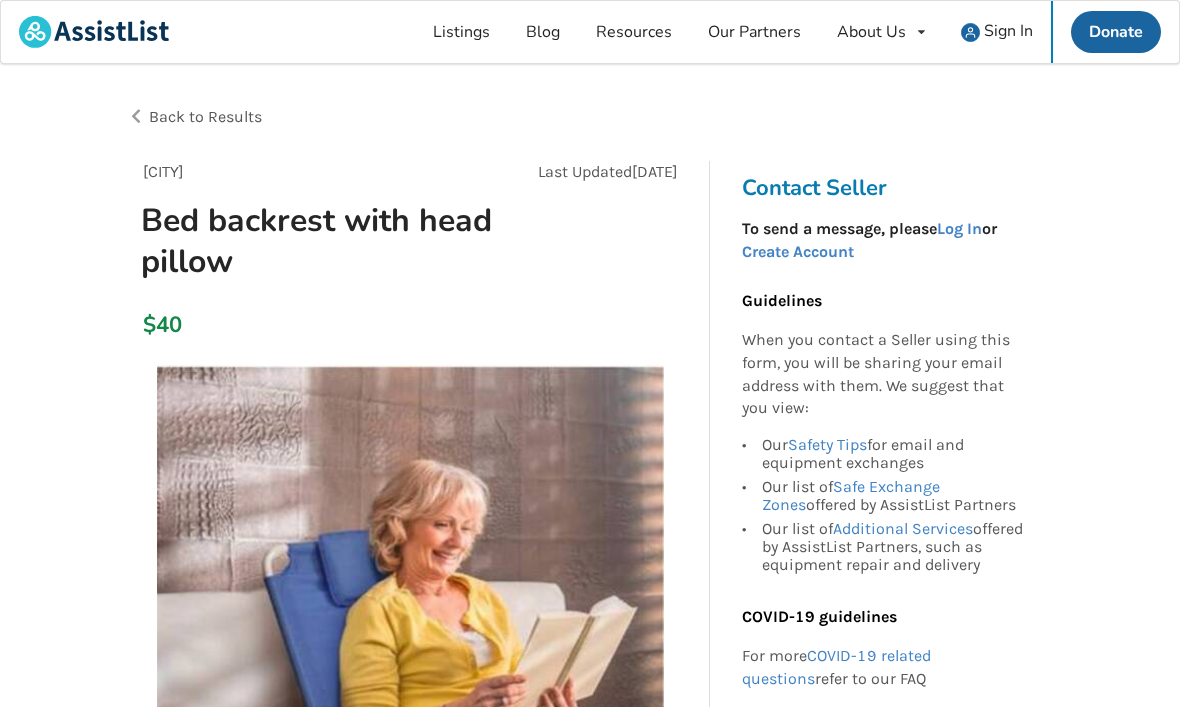 click on "Back to Results" at bounding box center (205, 116) 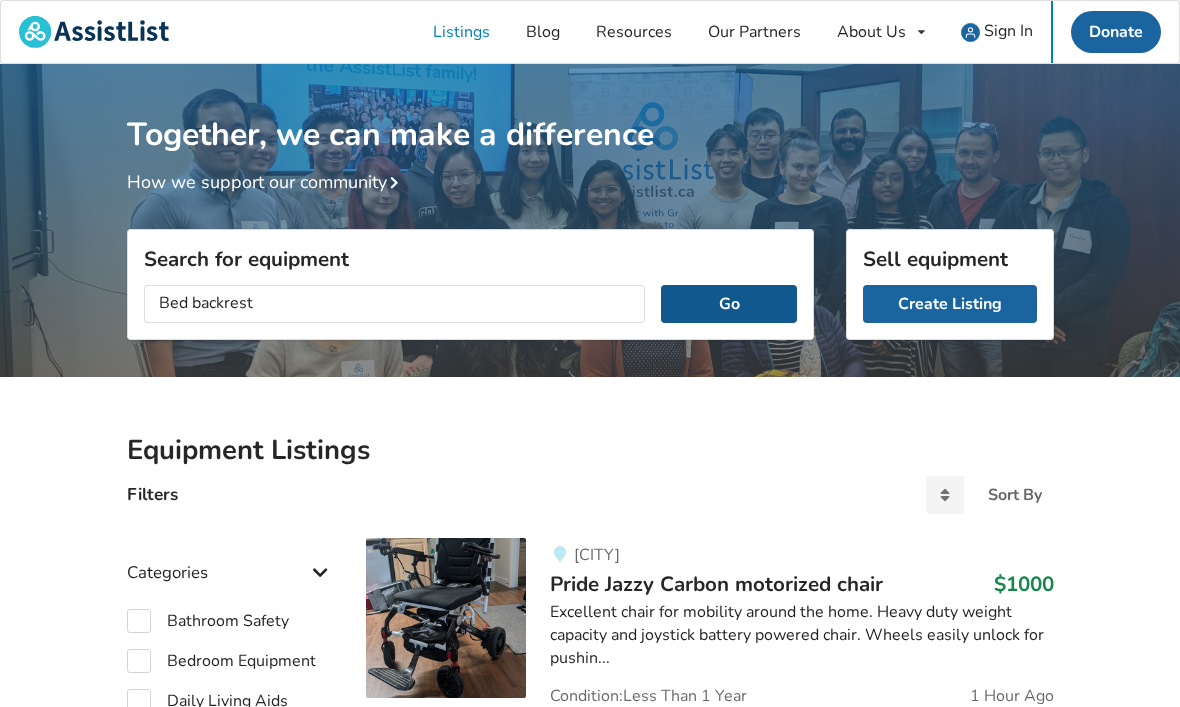 type on "Bed backrest" 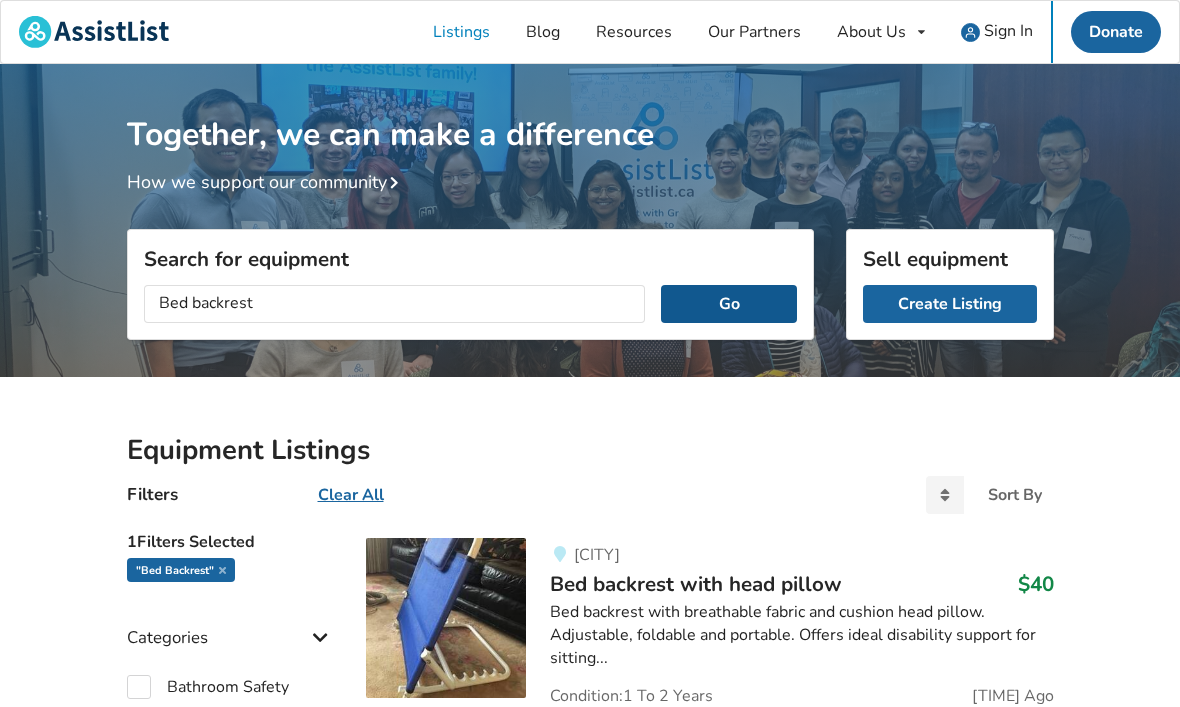 click on "Go" at bounding box center (728, 304) 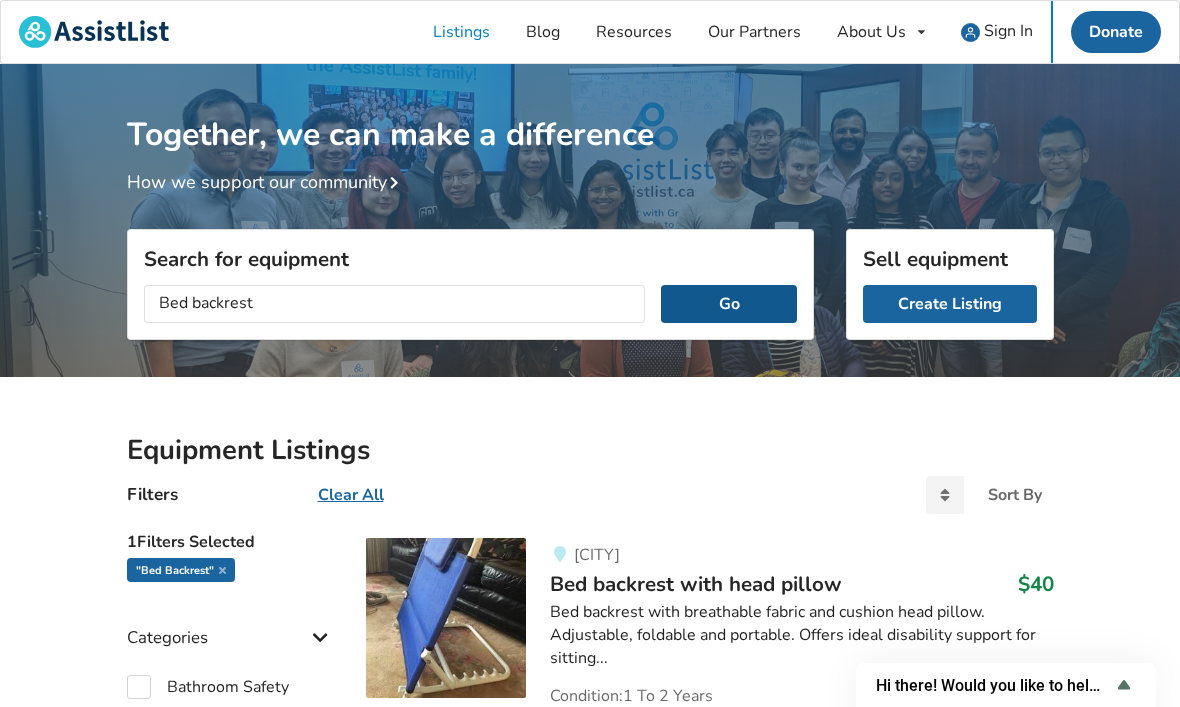 click on "Go" at bounding box center [728, 304] 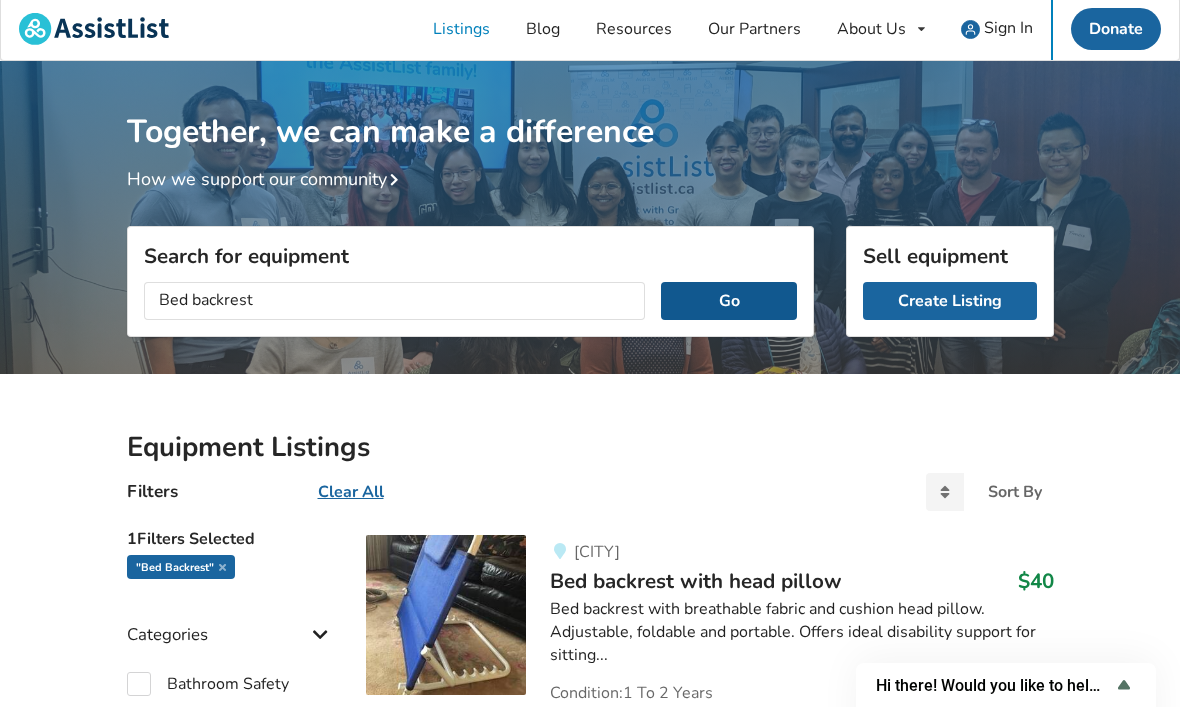 scroll, scrollTop: 0, scrollLeft: 0, axis: both 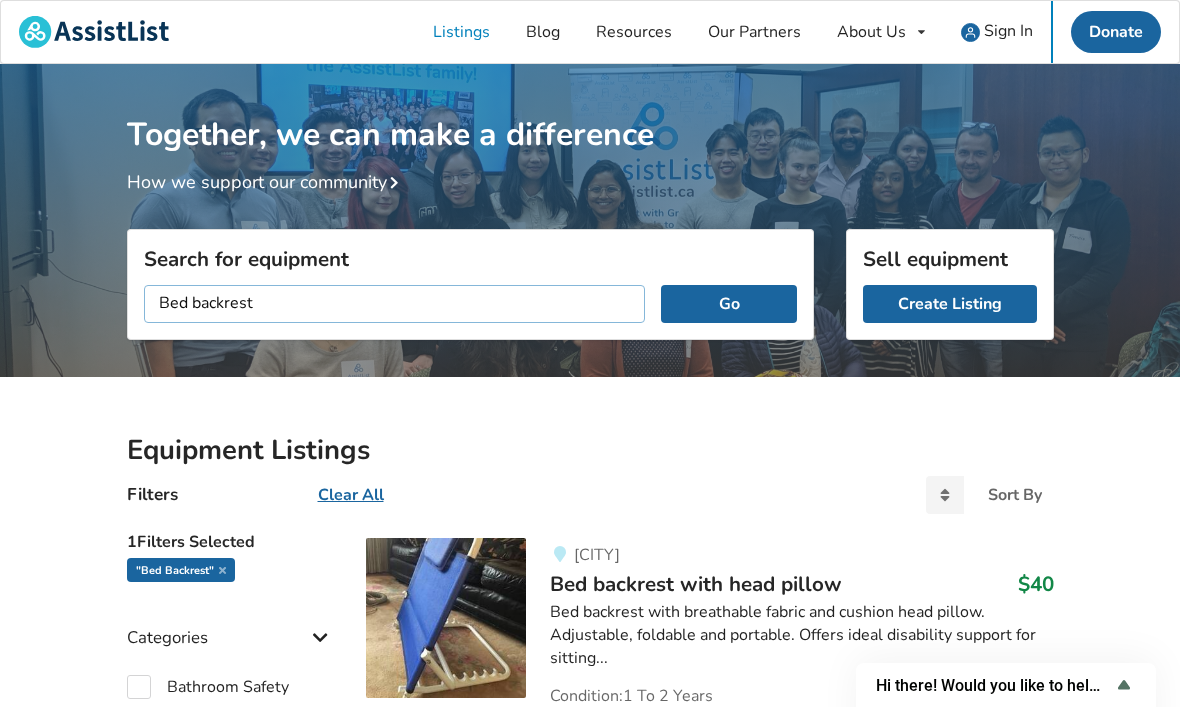 click on "Bed backrest" at bounding box center [395, 304] 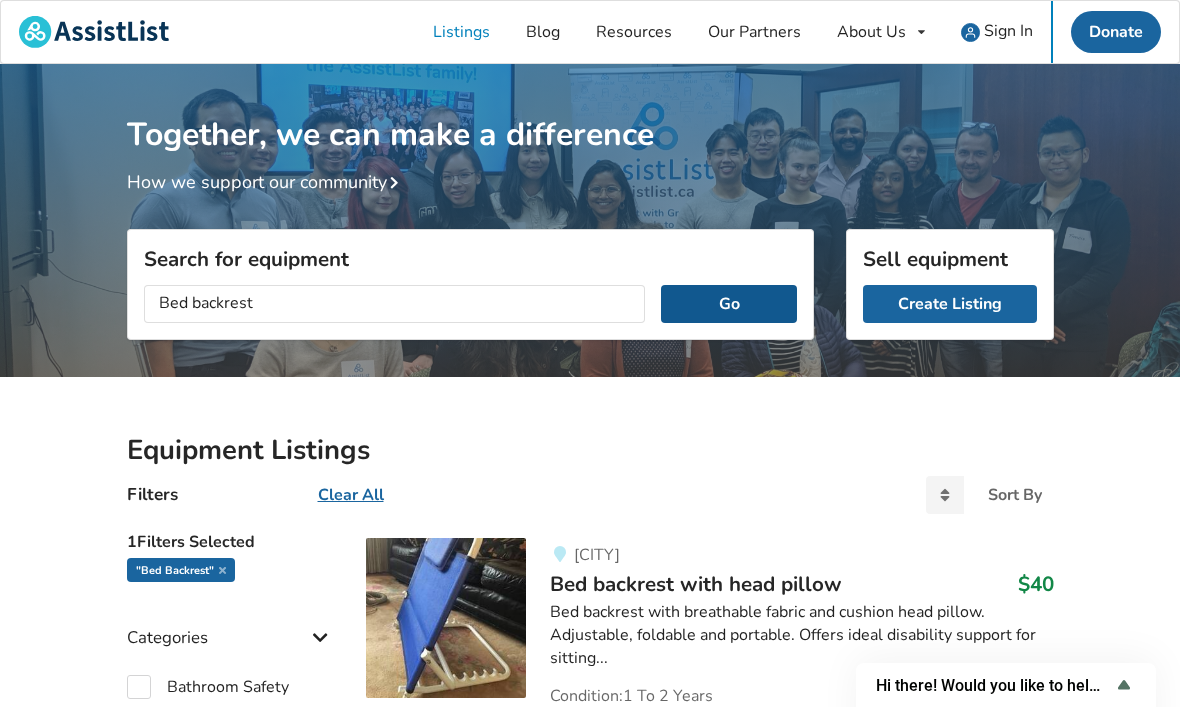 click on "Go" at bounding box center [728, 304] 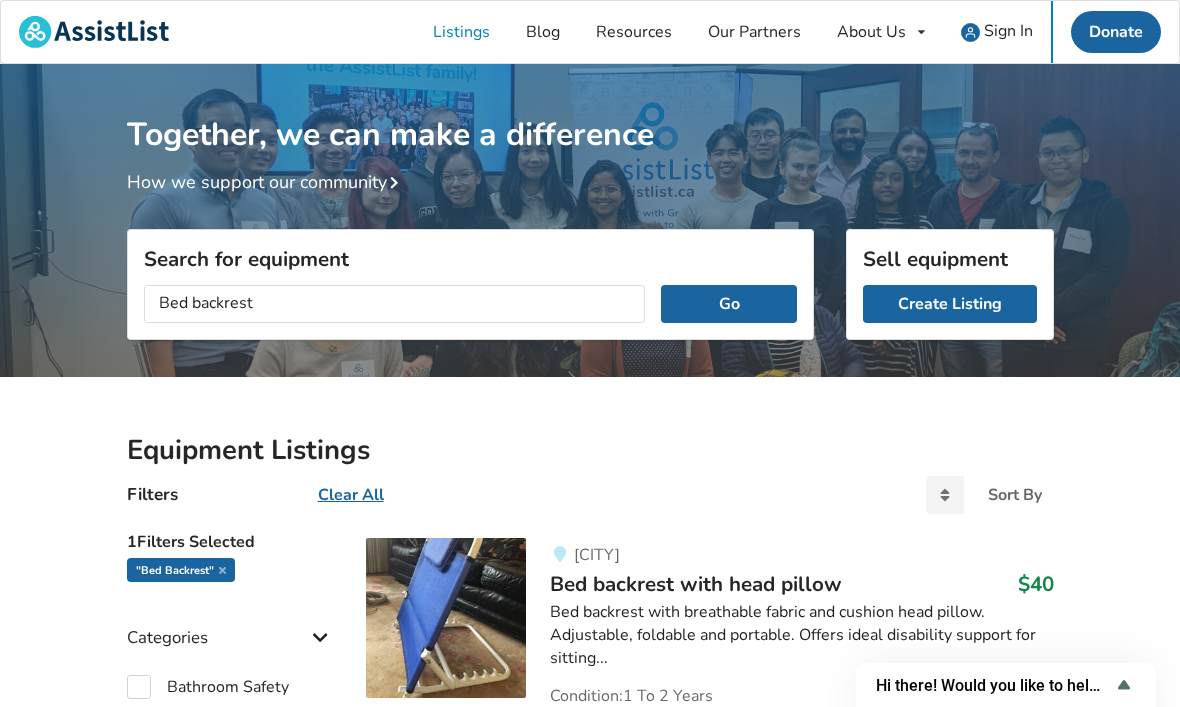 click on "Clear All" at bounding box center [351, 495] 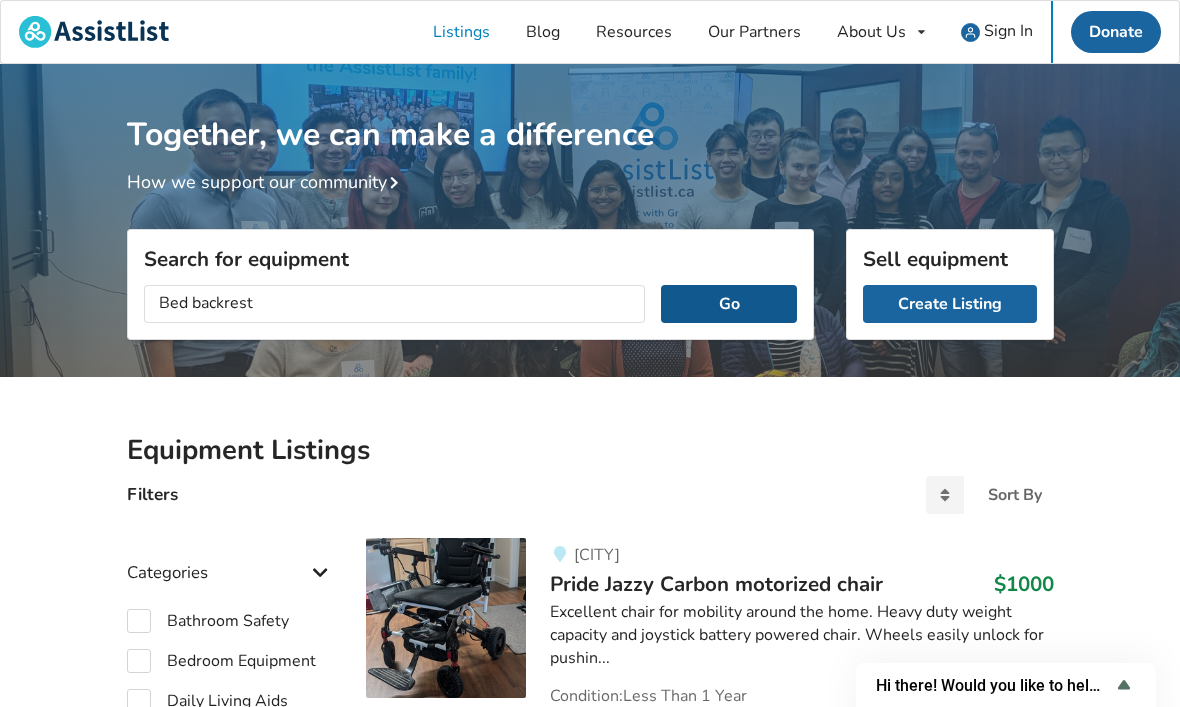 click on "Go" at bounding box center (728, 304) 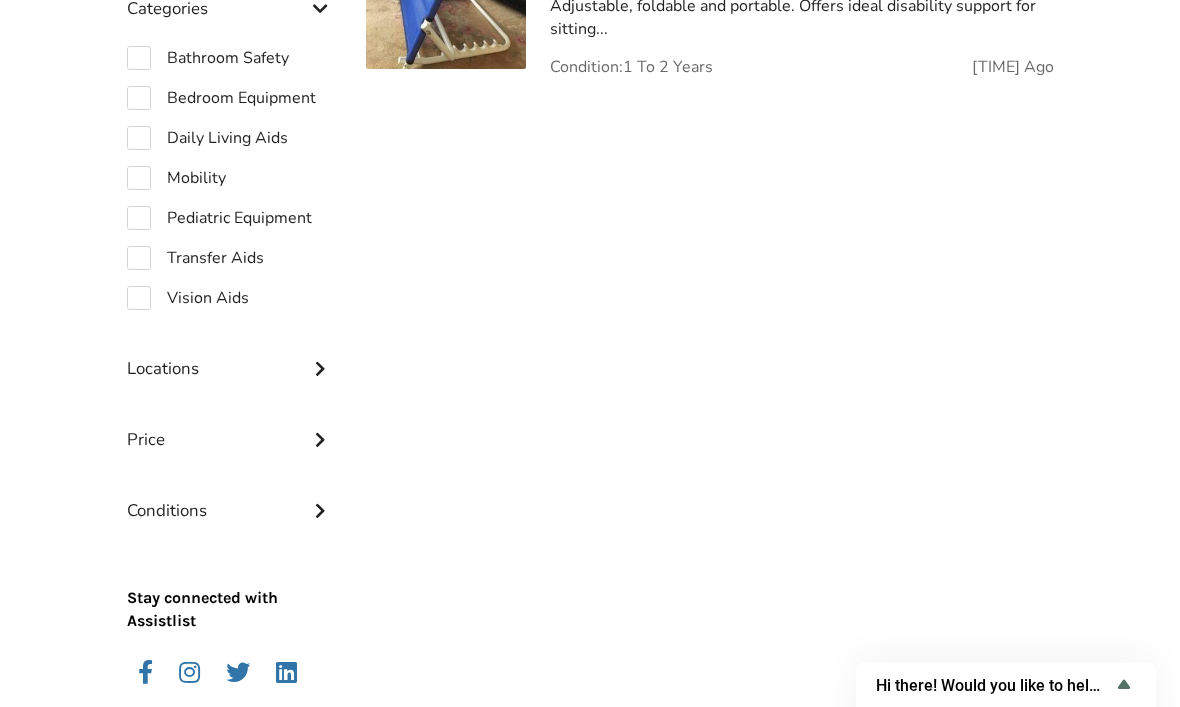 scroll, scrollTop: 652, scrollLeft: 0, axis: vertical 